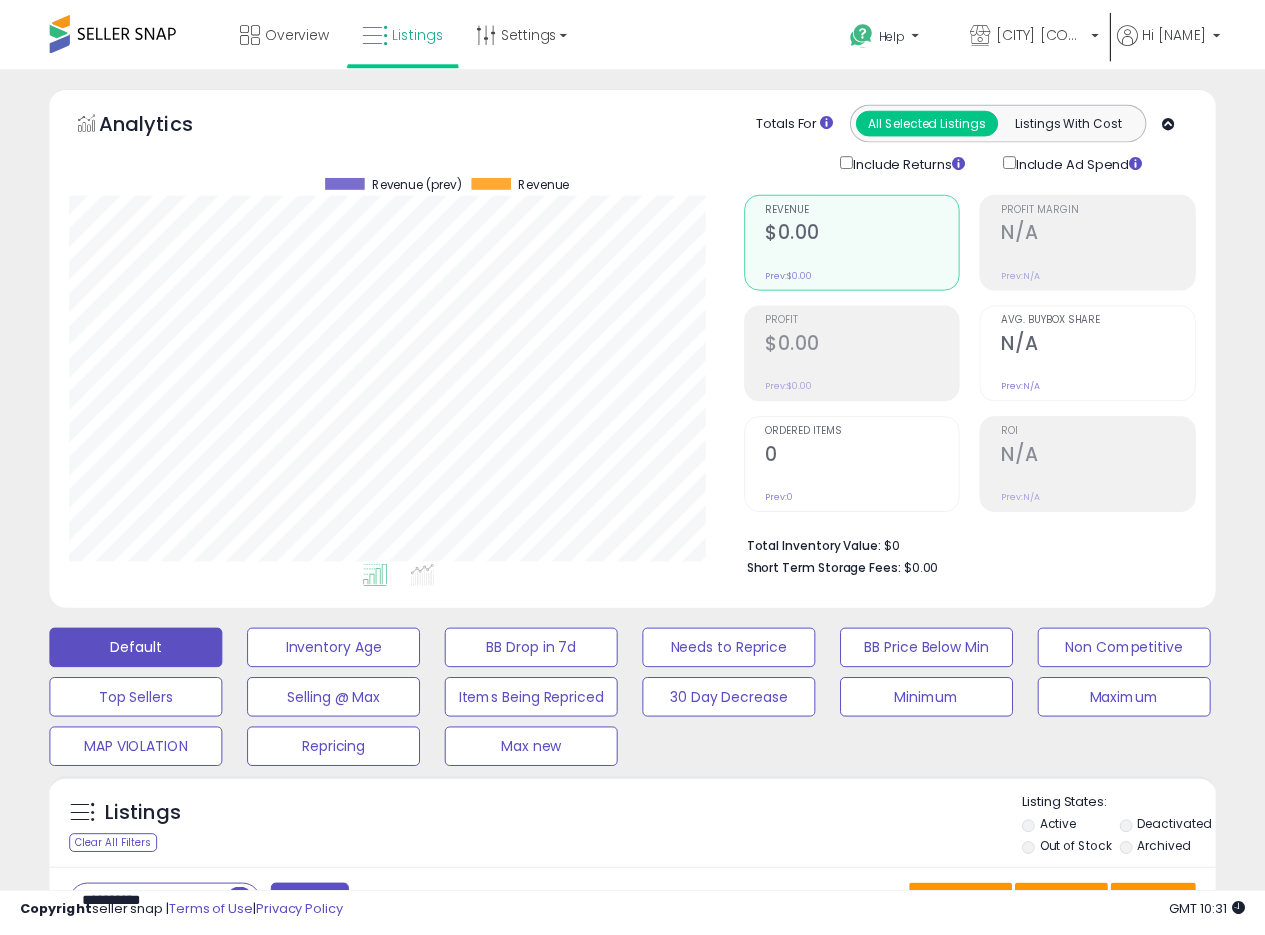 scroll, scrollTop: 258, scrollLeft: 0, axis: vertical 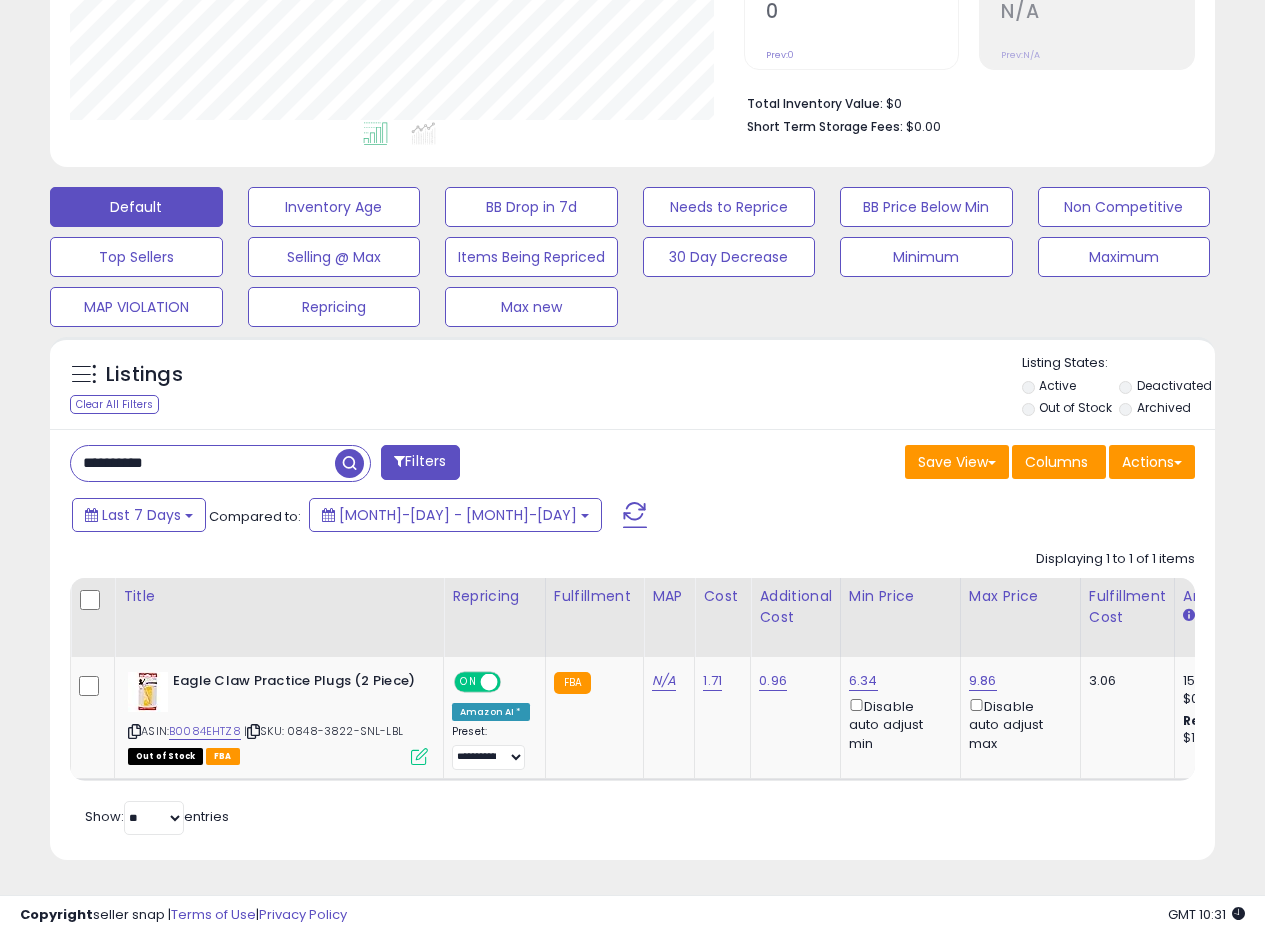 drag, startPoint x: 193, startPoint y: 451, endPoint x: 0, endPoint y: 440, distance: 193.31322 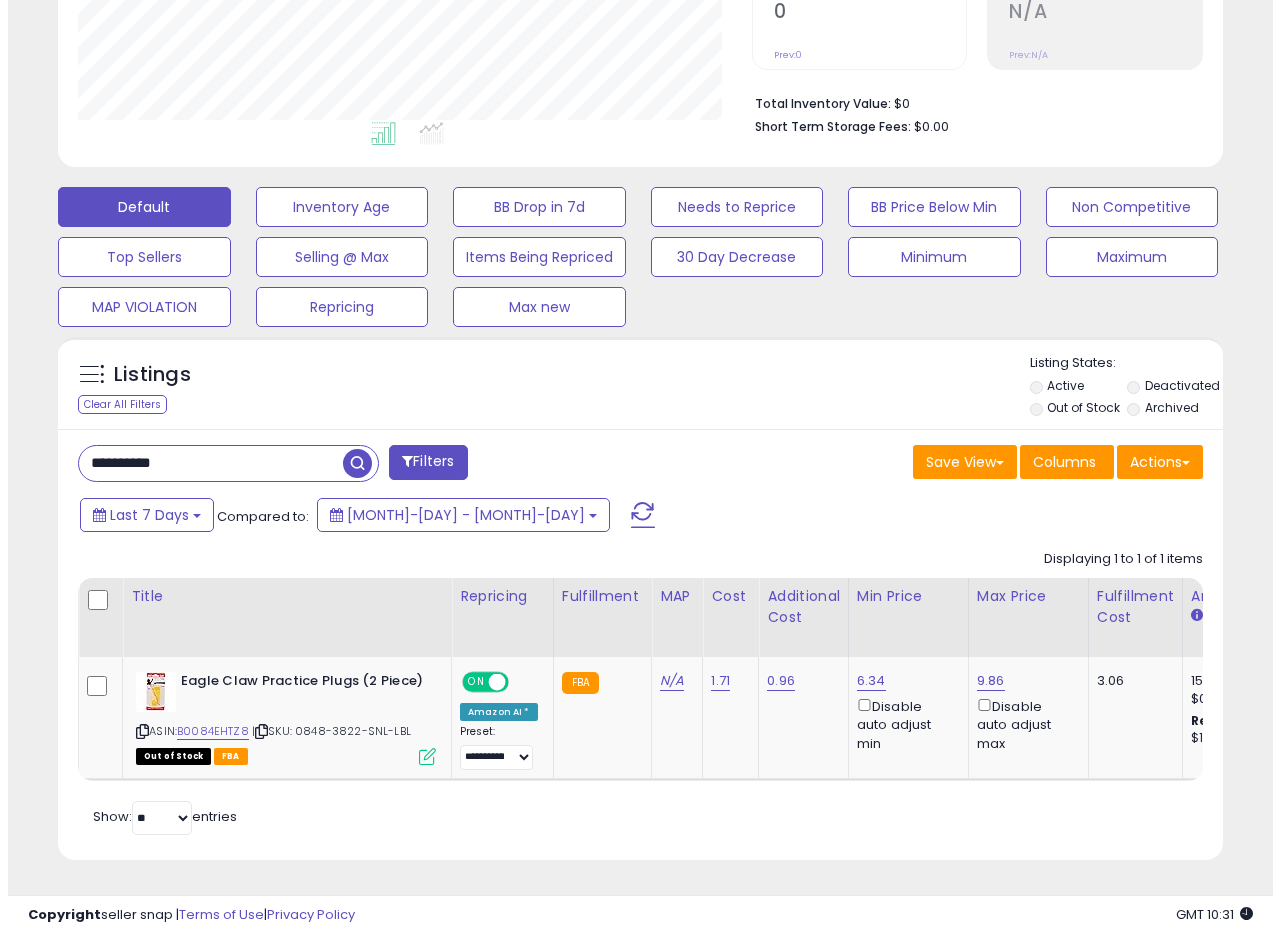 scroll, scrollTop: 335, scrollLeft: 0, axis: vertical 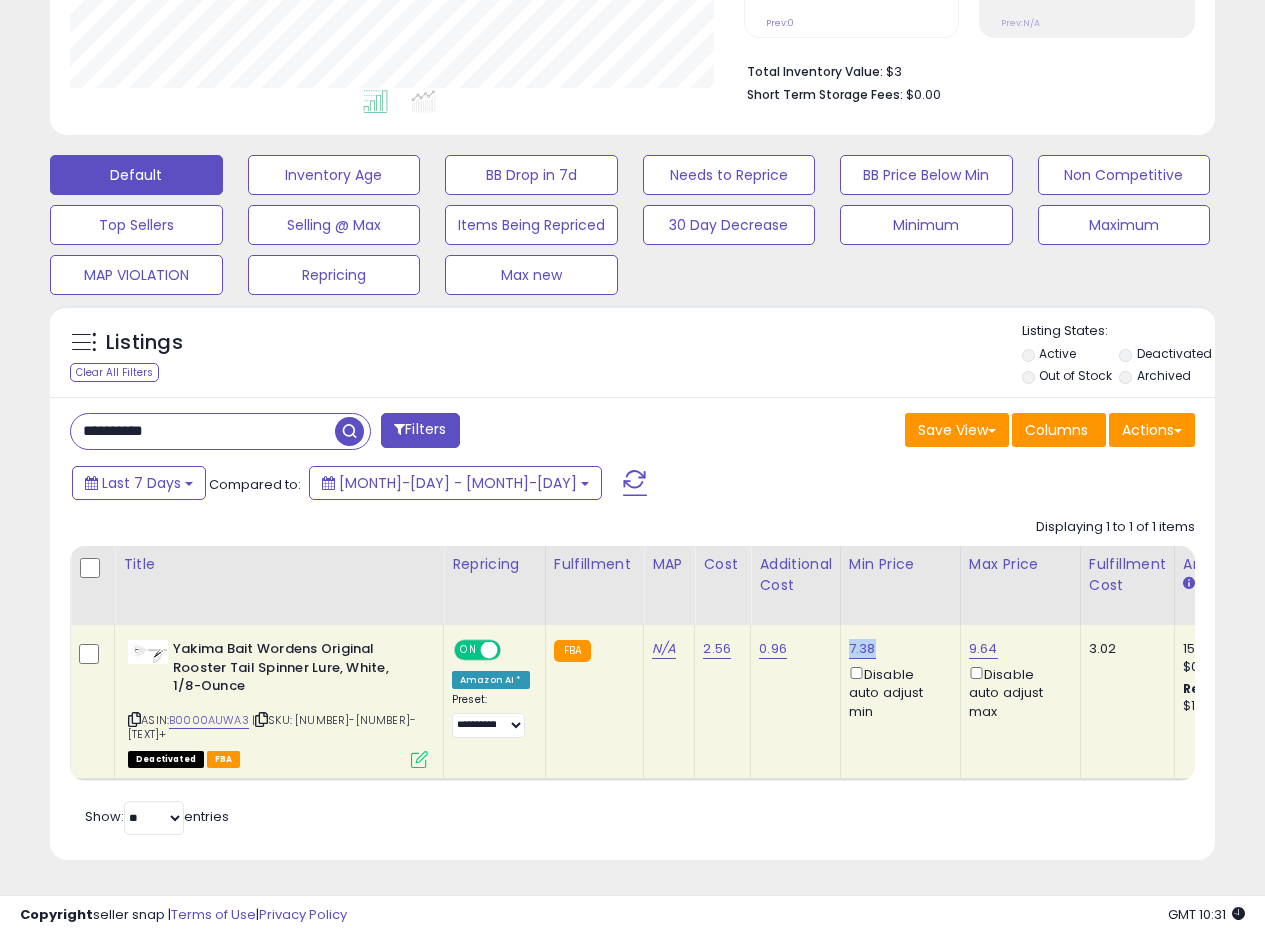 drag, startPoint x: 890, startPoint y: 646, endPoint x: 840, endPoint y: 650, distance: 50.159744 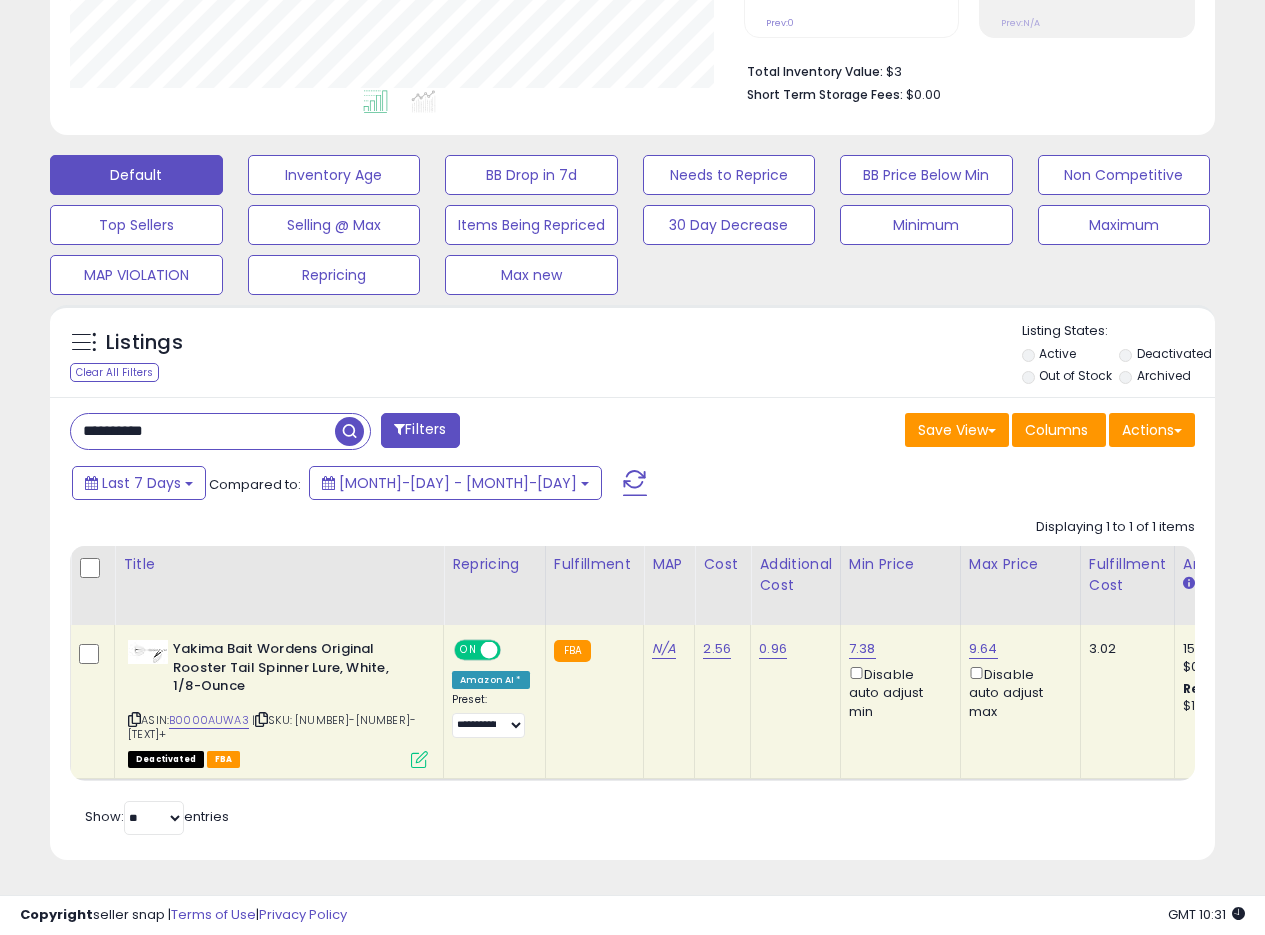 drag, startPoint x: 167, startPoint y: 439, endPoint x: 0, endPoint y: 433, distance: 167.10774 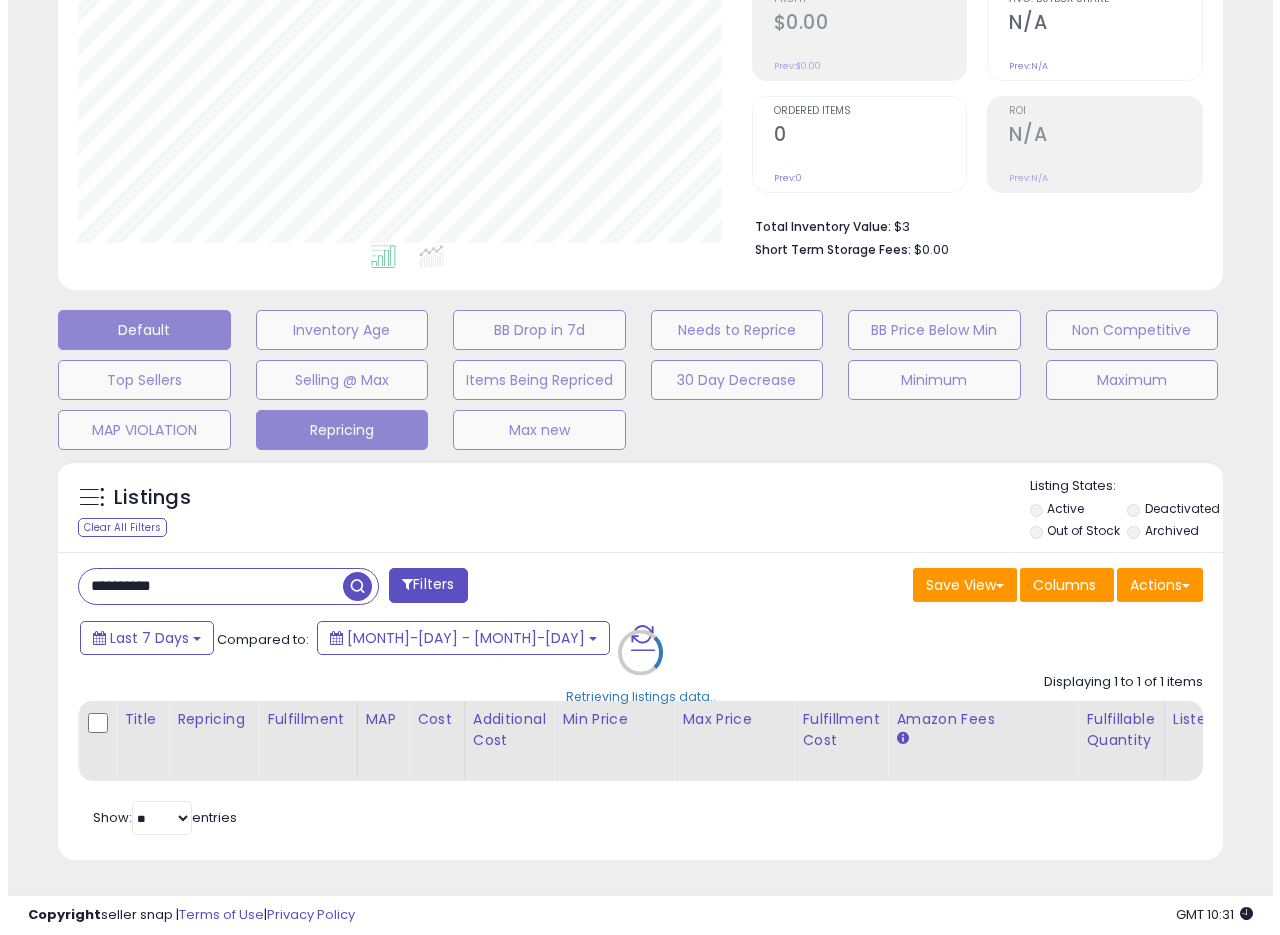 scroll, scrollTop: 335, scrollLeft: 0, axis: vertical 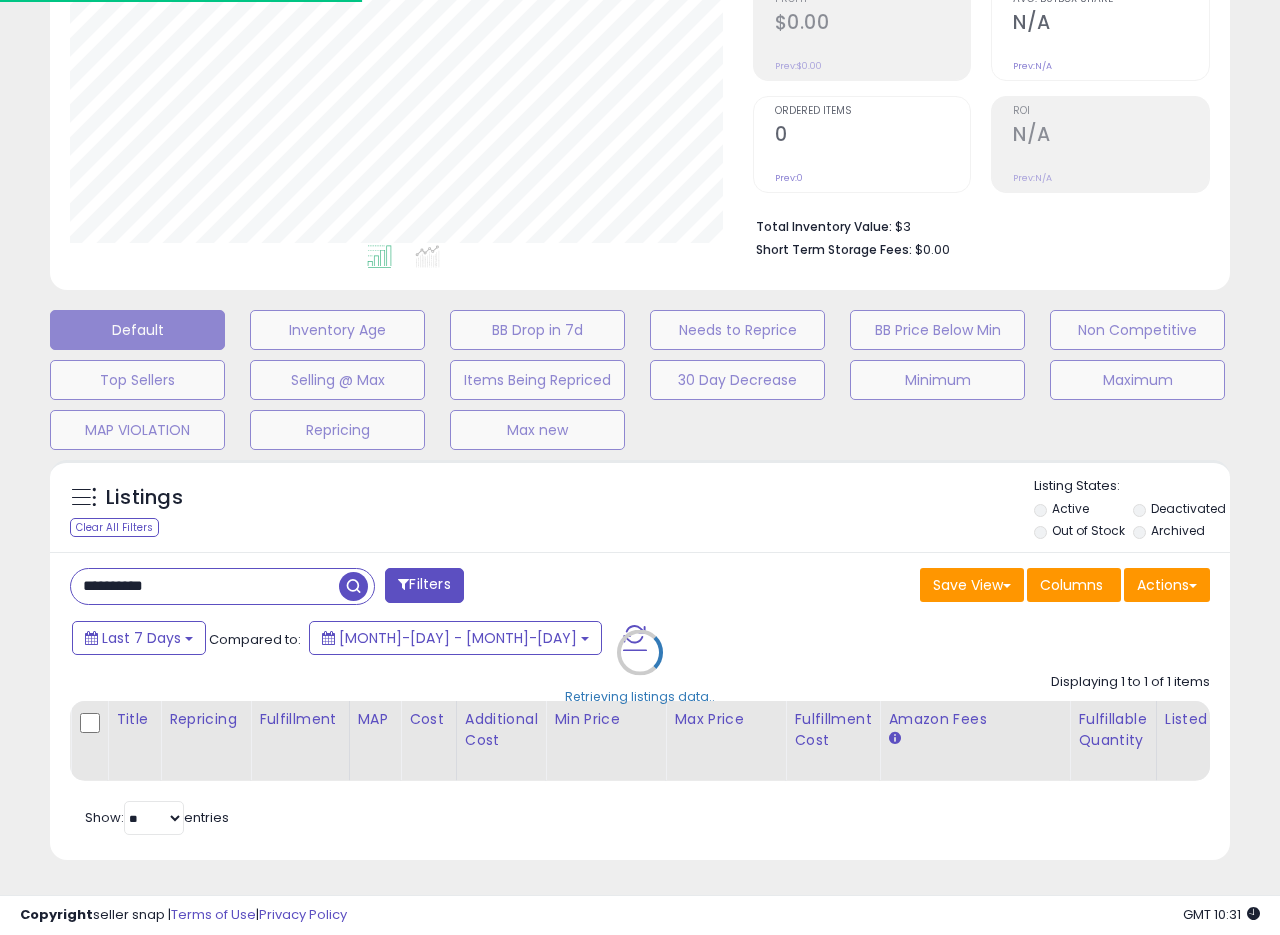 type 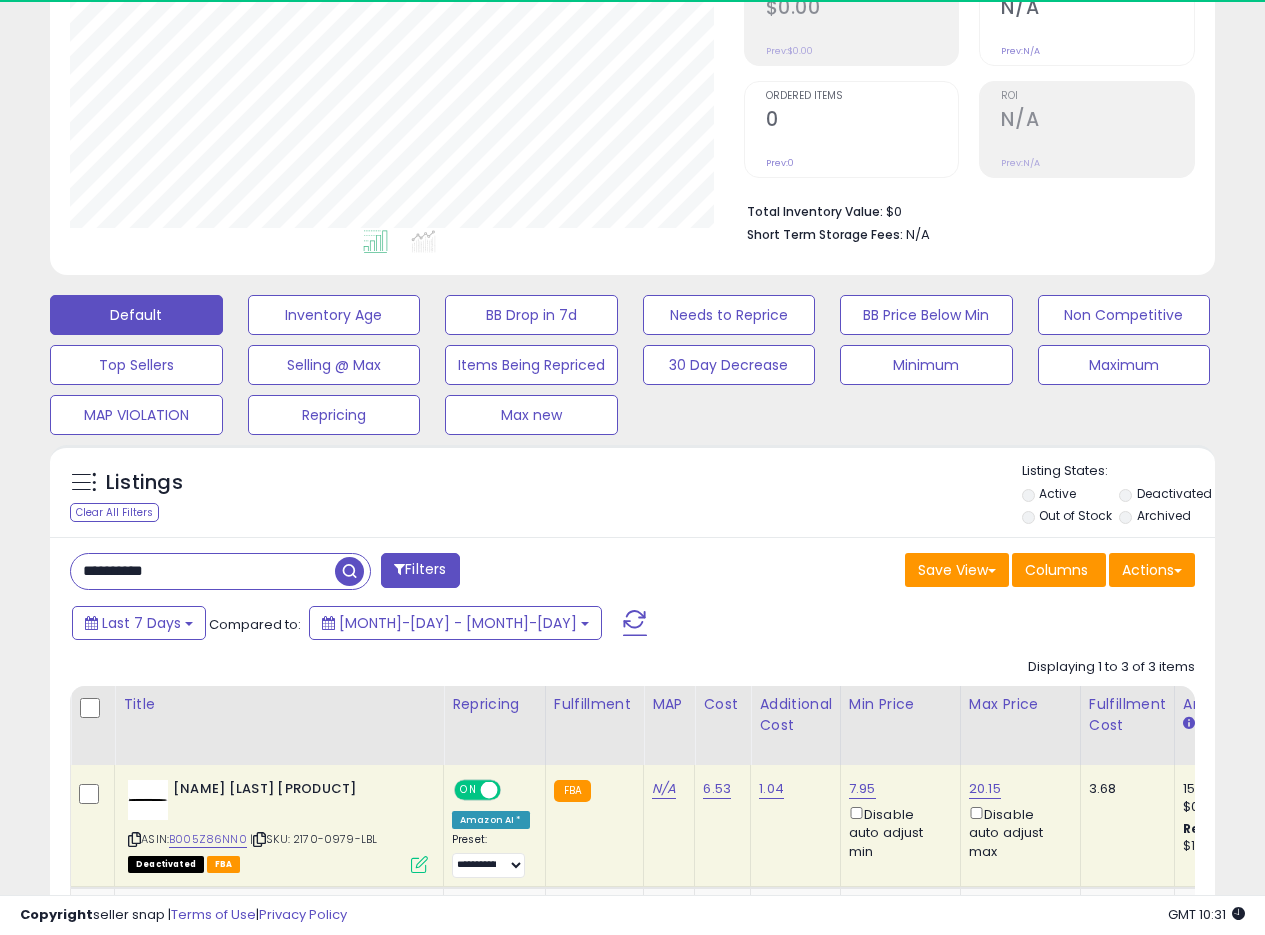 scroll, scrollTop: 999590, scrollLeft: 999326, axis: both 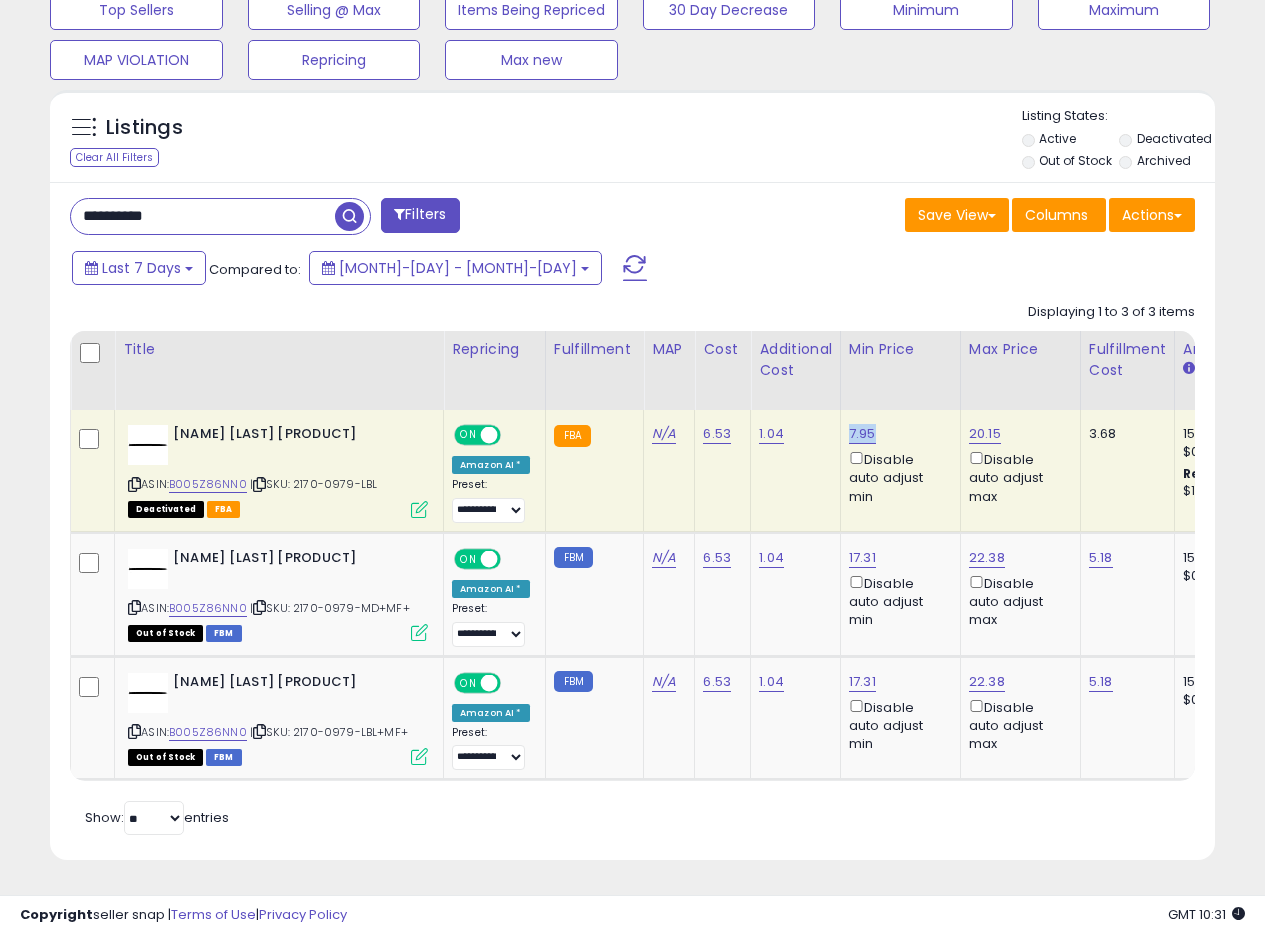 drag, startPoint x: 874, startPoint y: 416, endPoint x: 846, endPoint y: 423, distance: 28.86174 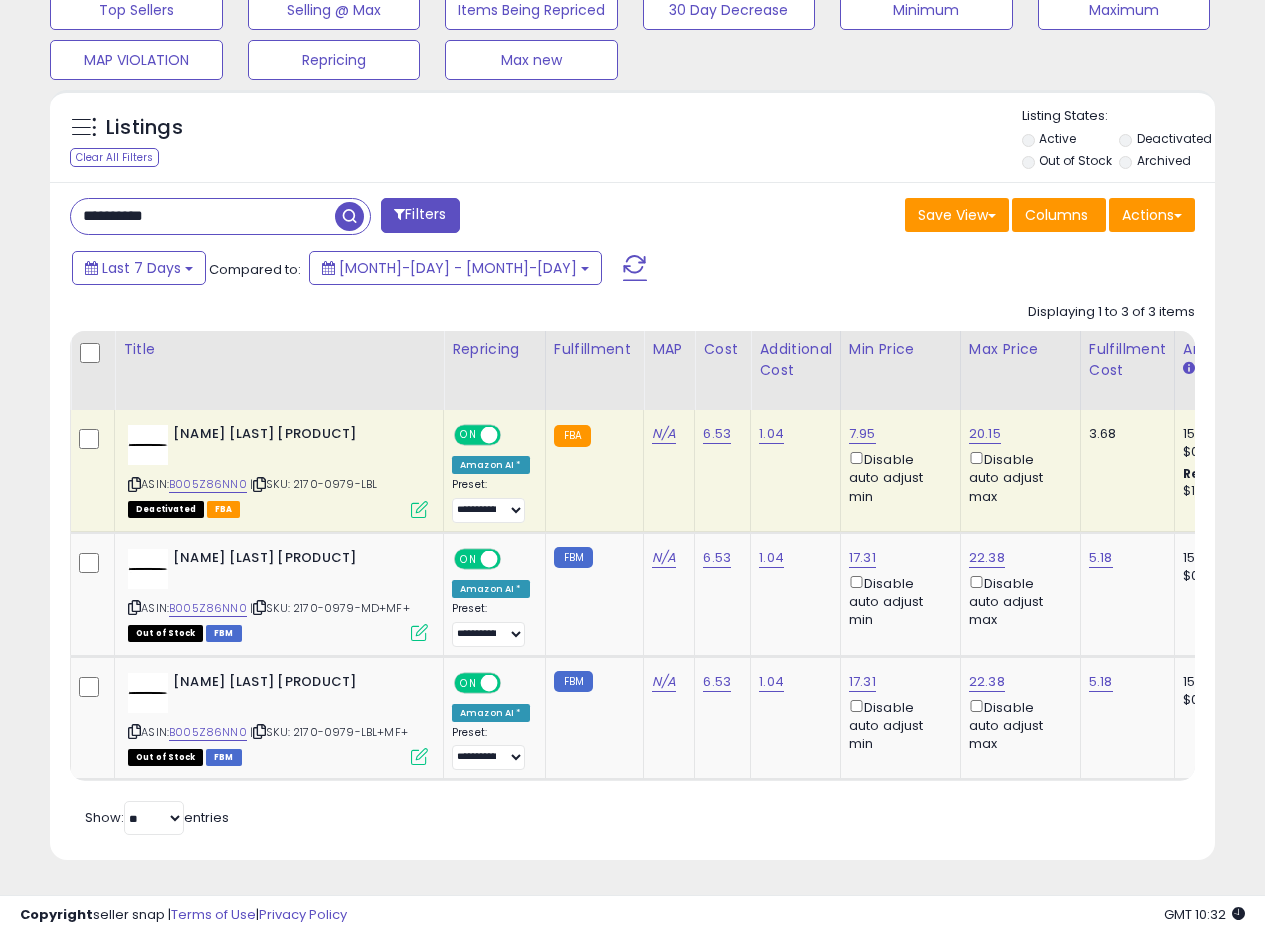 drag, startPoint x: 205, startPoint y: 199, endPoint x: 1, endPoint y: 162, distance: 207.32825 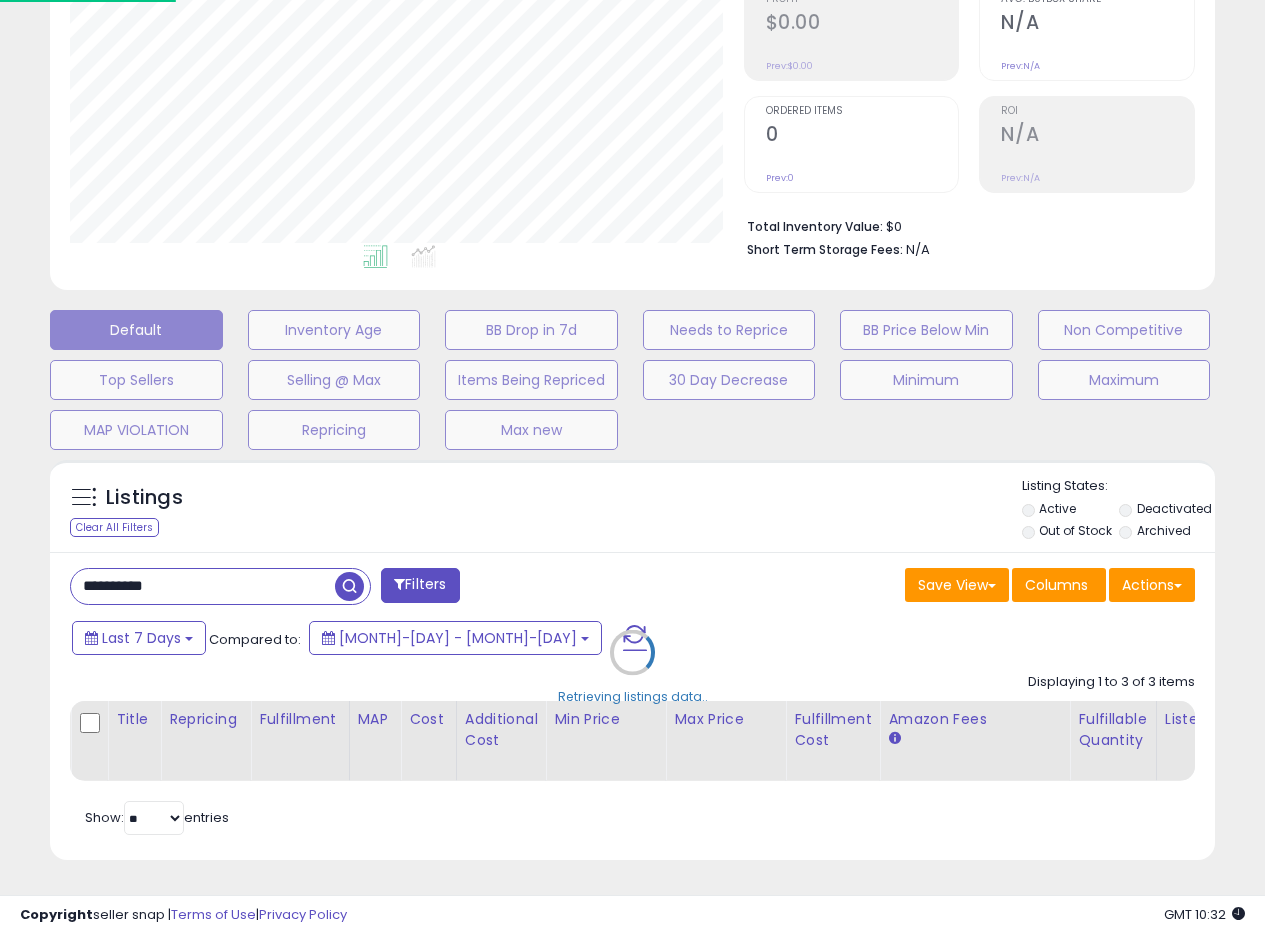 scroll, scrollTop: 999590, scrollLeft: 999317, axis: both 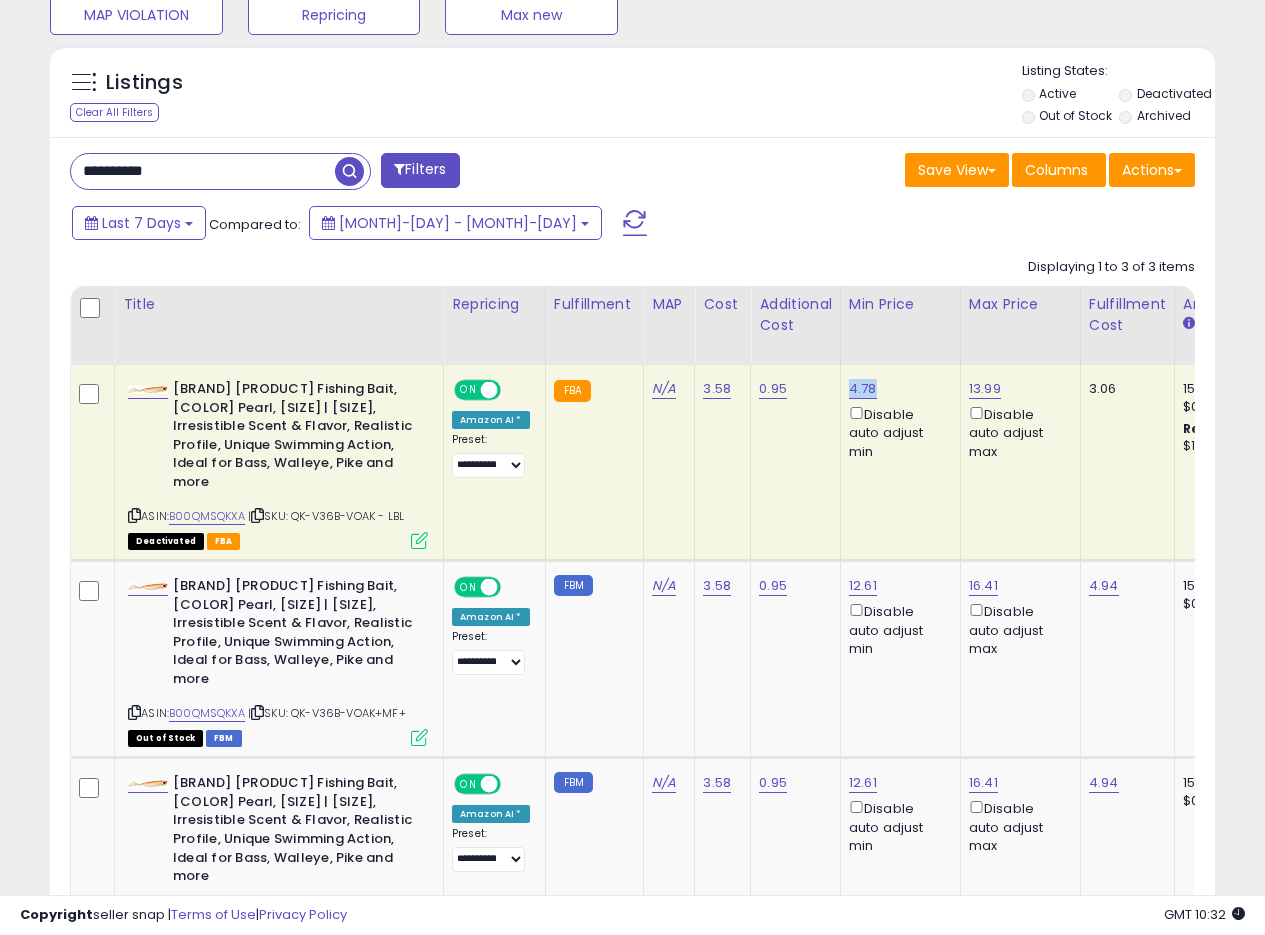 drag, startPoint x: 892, startPoint y: 384, endPoint x: 845, endPoint y: 390, distance: 47.38143 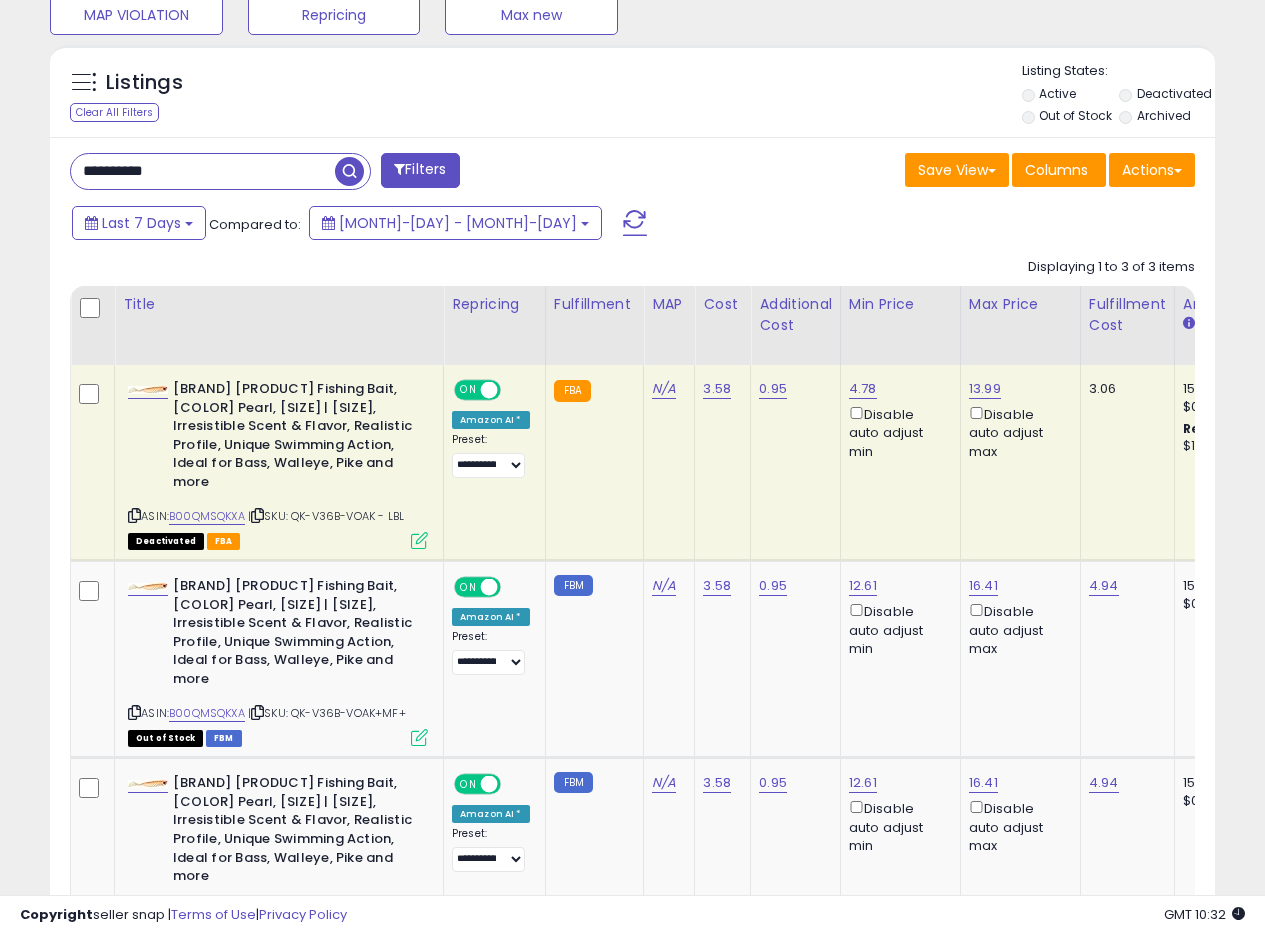 drag, startPoint x: 208, startPoint y: 165, endPoint x: 2, endPoint y: 165, distance: 206 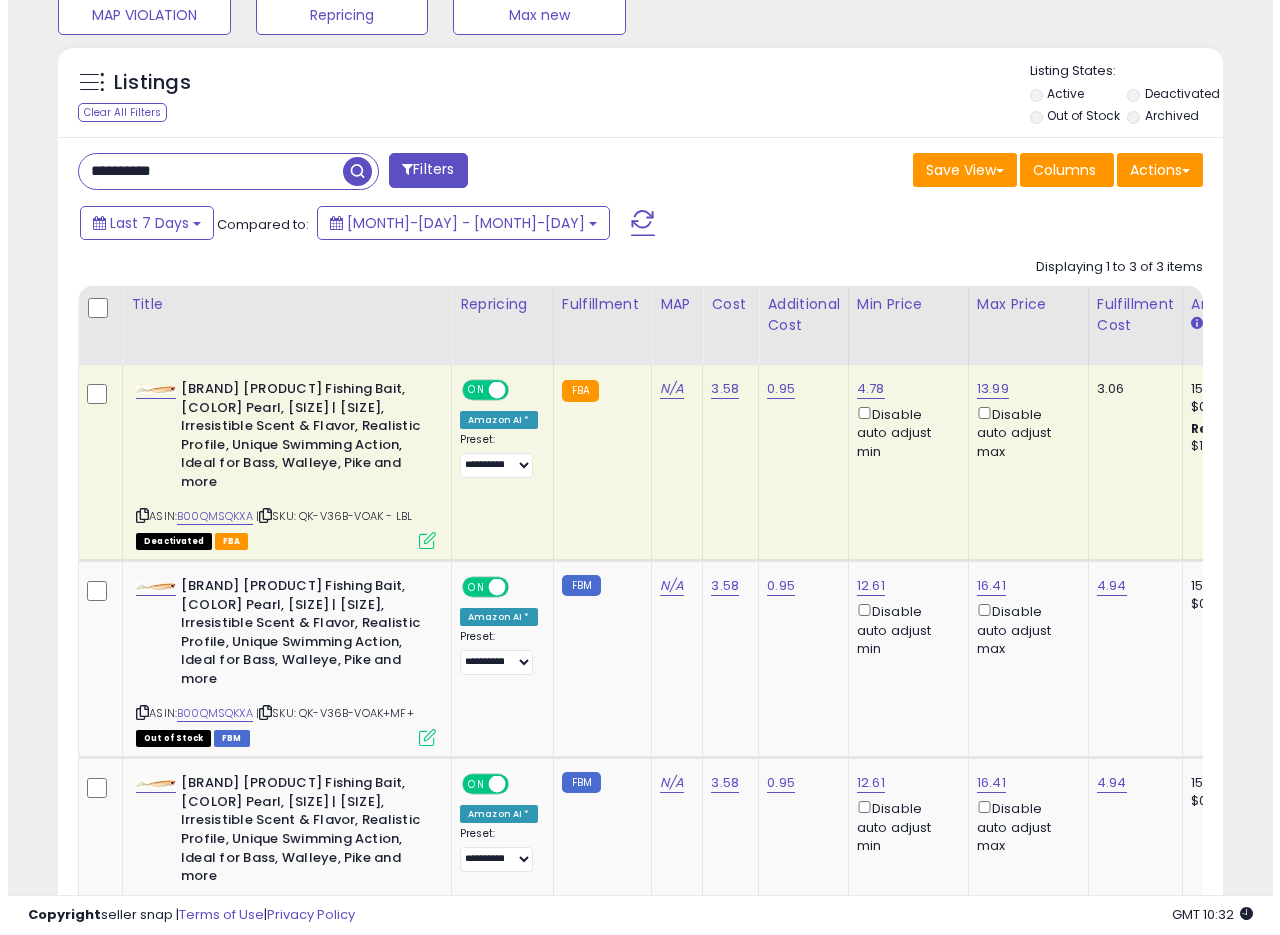 scroll, scrollTop: 335, scrollLeft: 0, axis: vertical 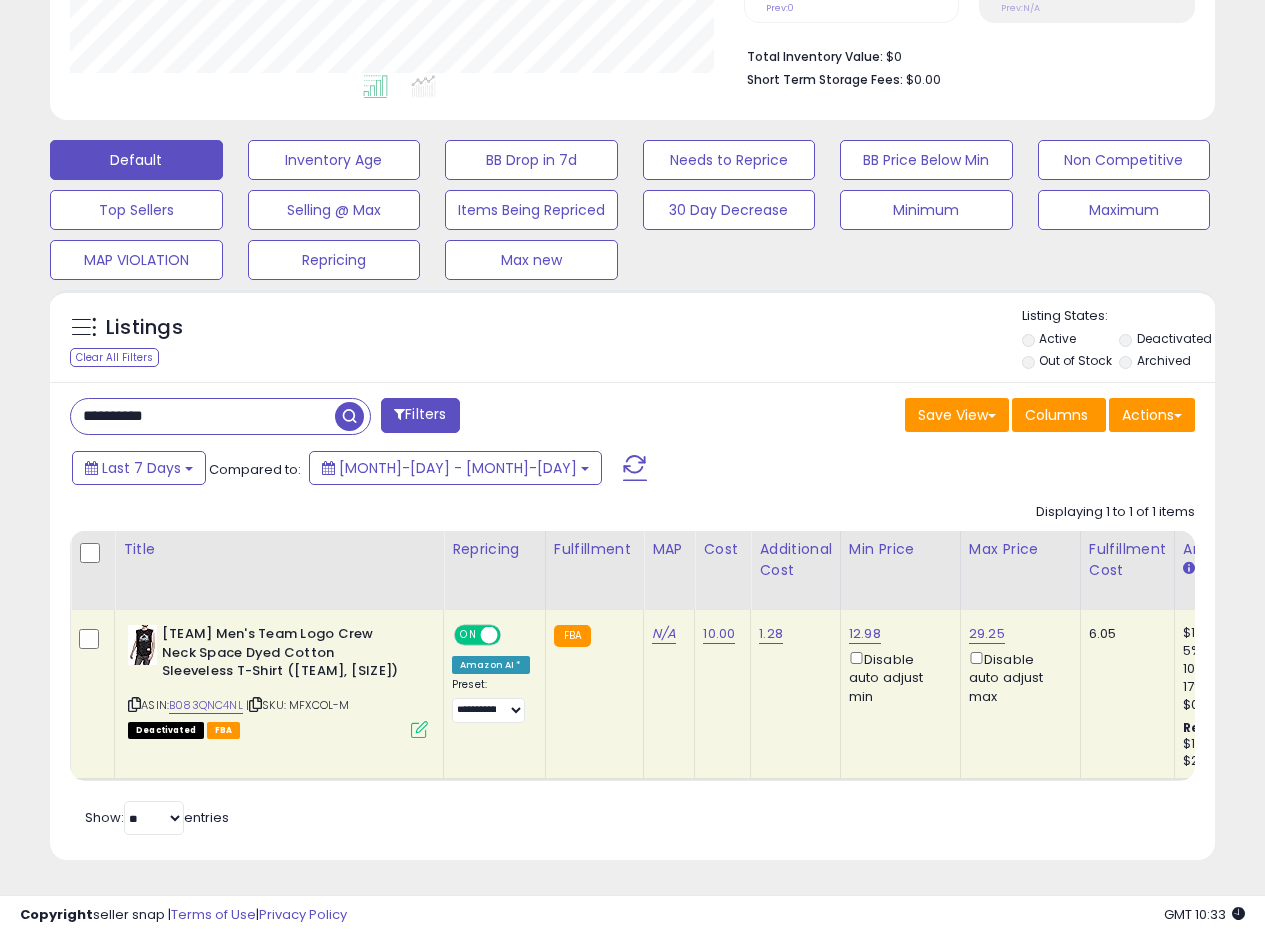 click at bounding box center (419, 729) 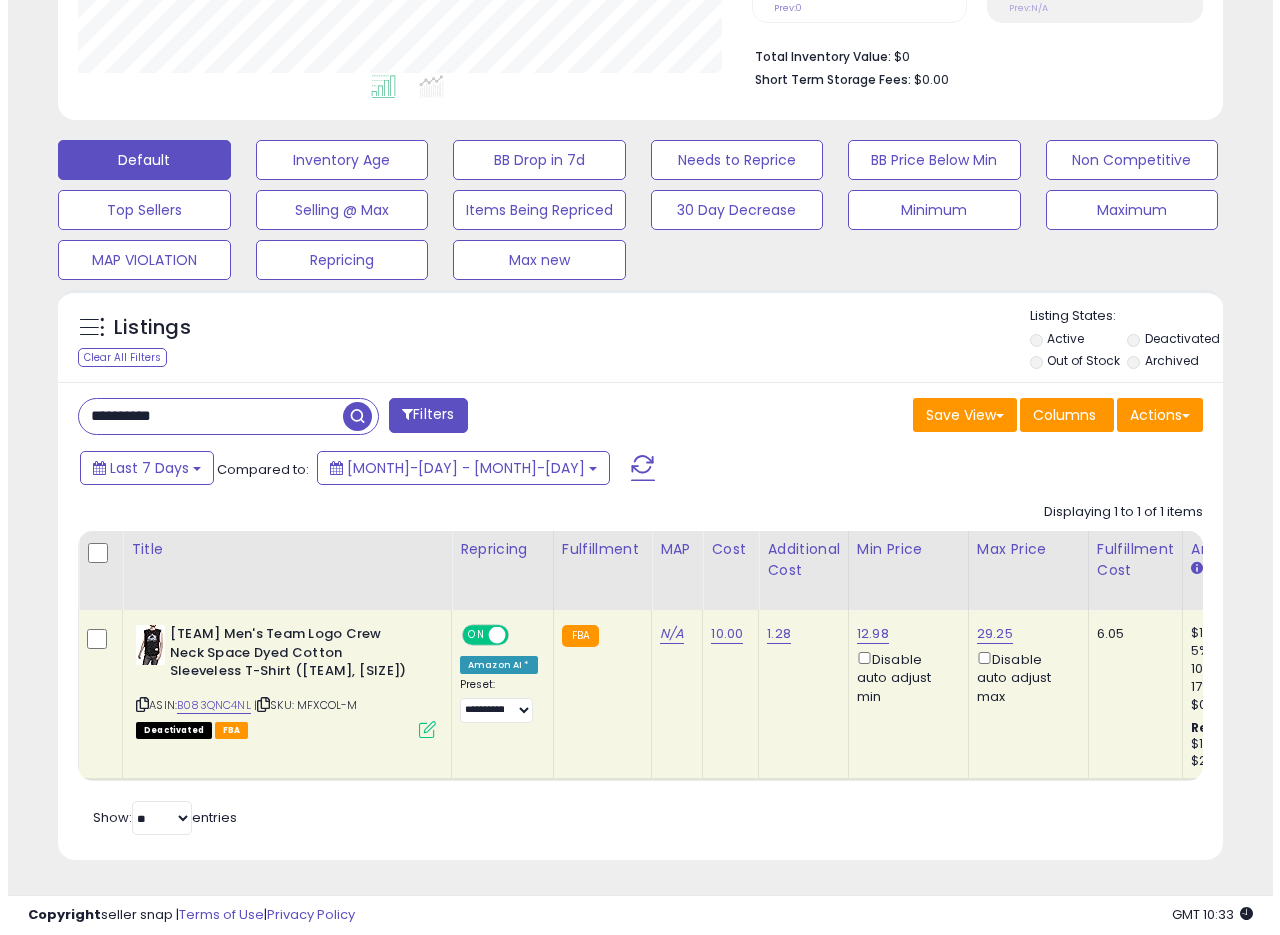 scroll, scrollTop: 999590, scrollLeft: 999317, axis: both 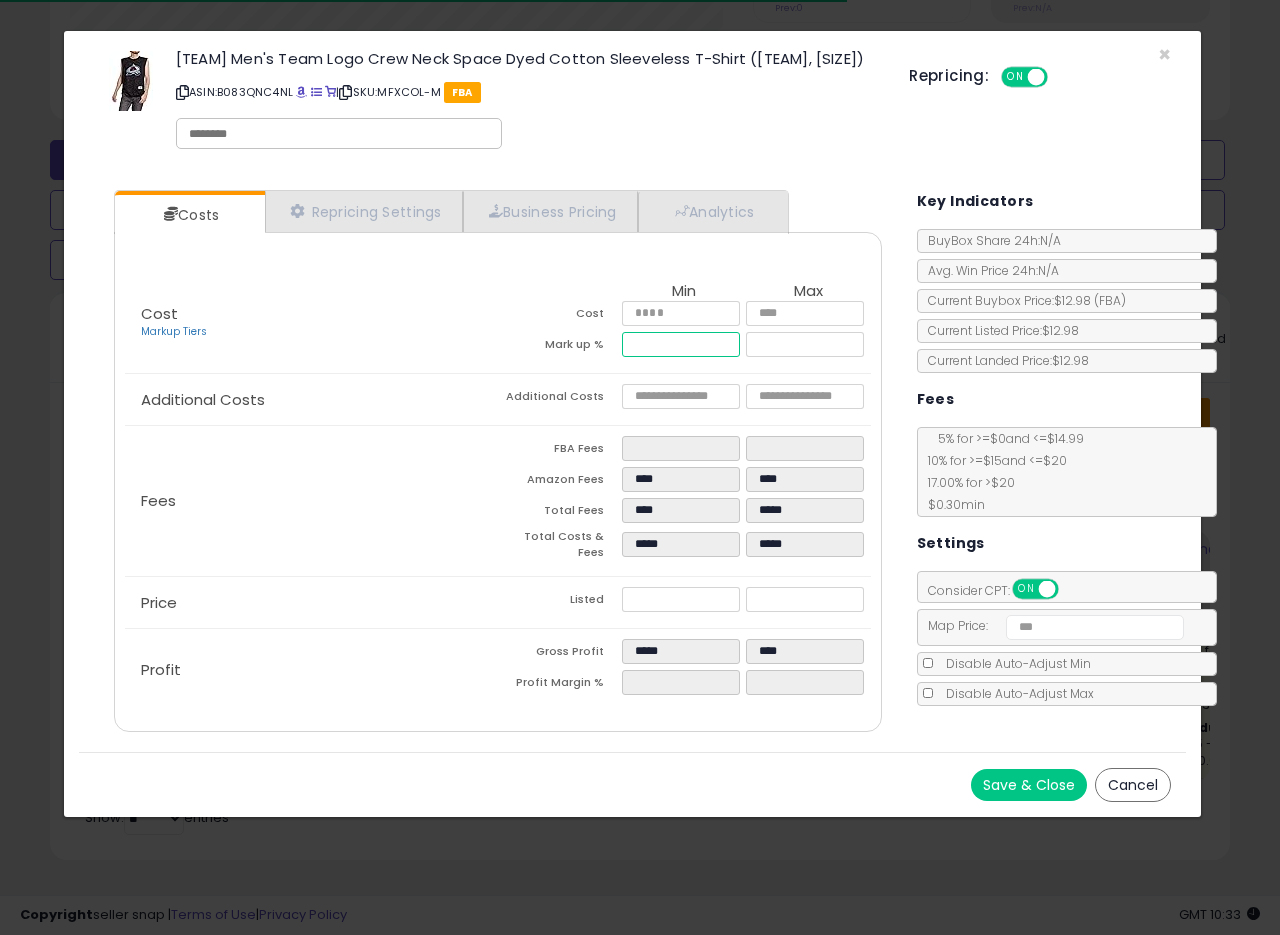 click on "******" at bounding box center [681, 344] 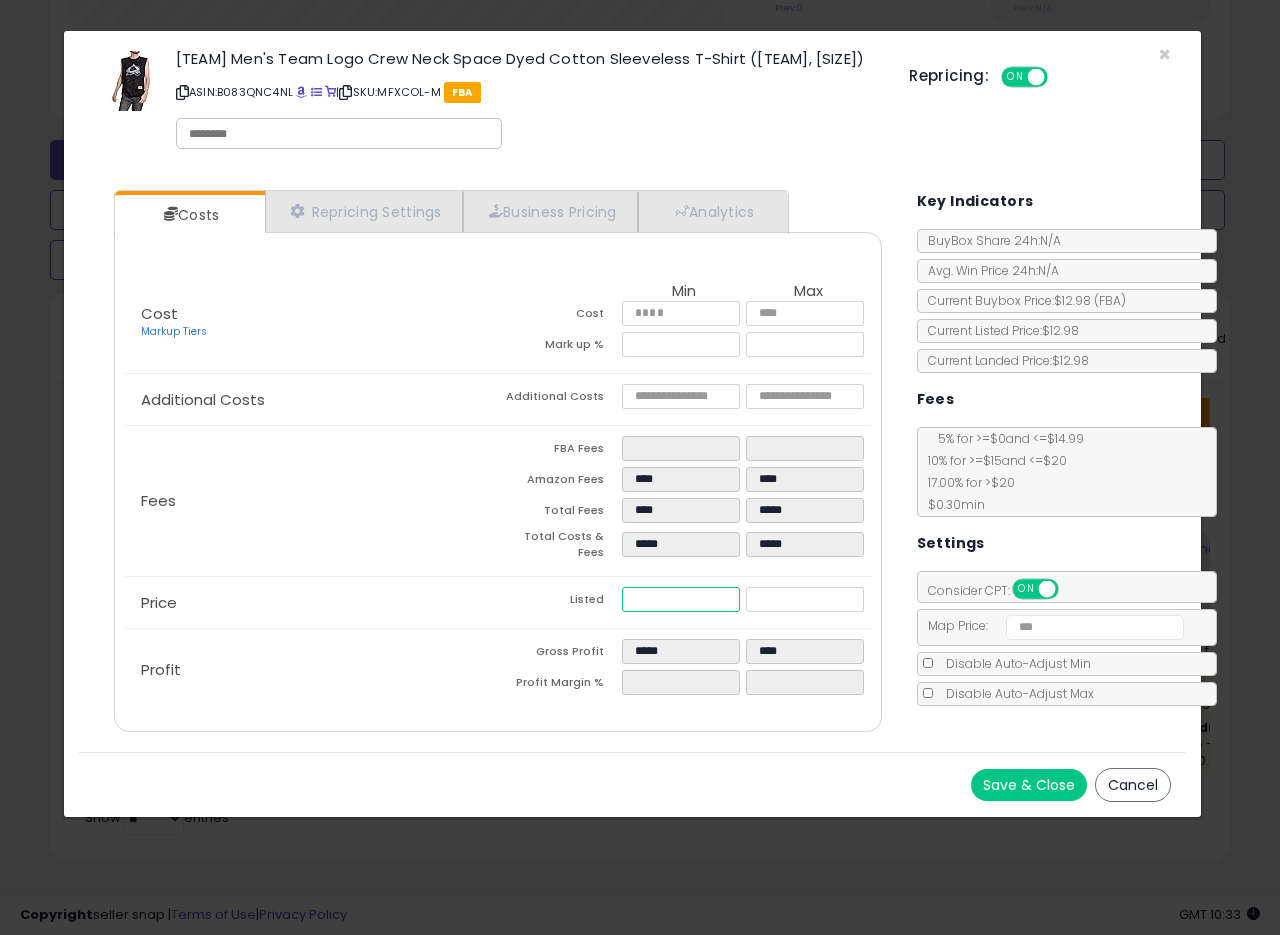 drag, startPoint x: 671, startPoint y: 613, endPoint x: 543, endPoint y: 603, distance: 128.39003 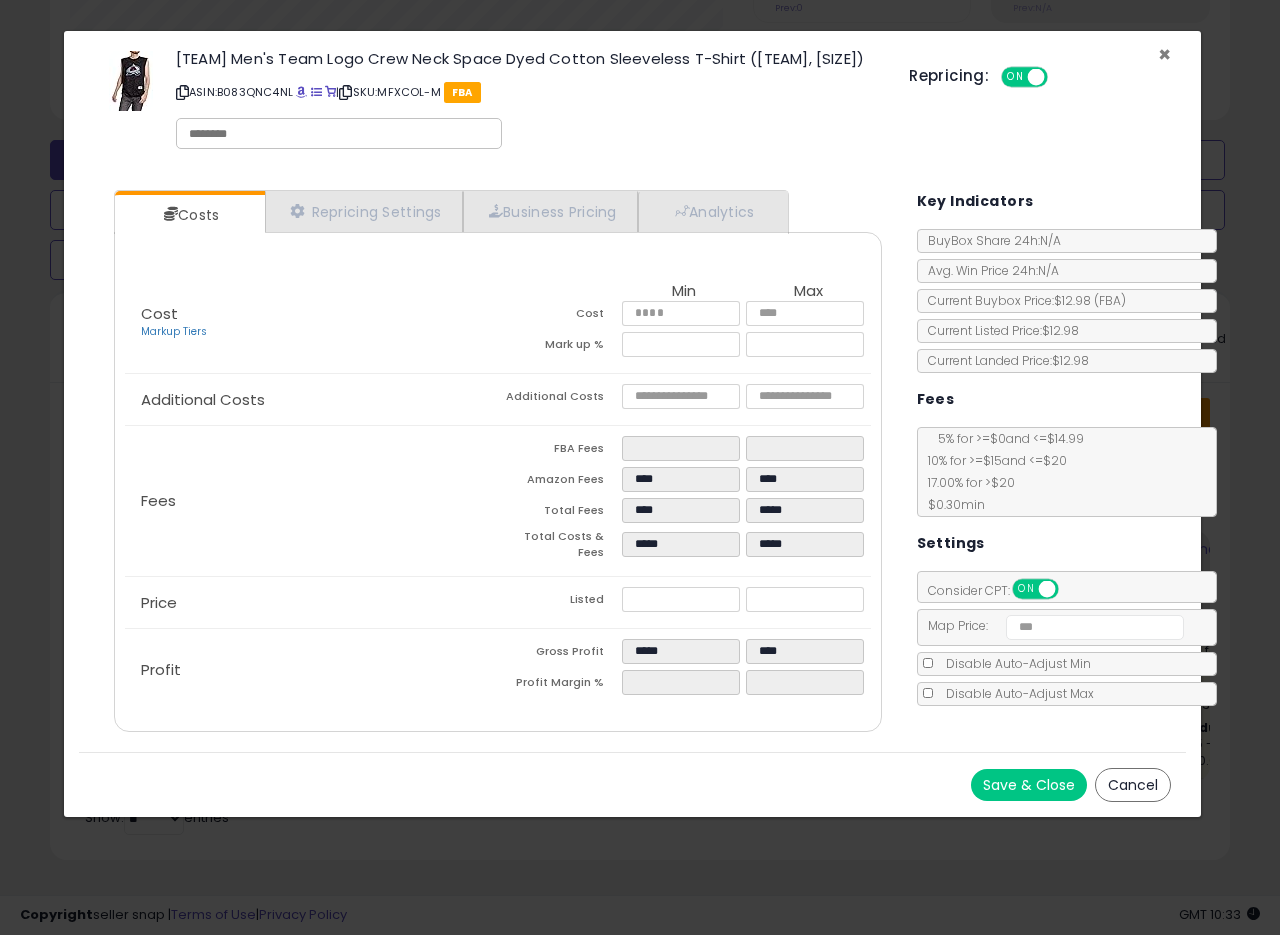 click on "×" at bounding box center [1164, 54] 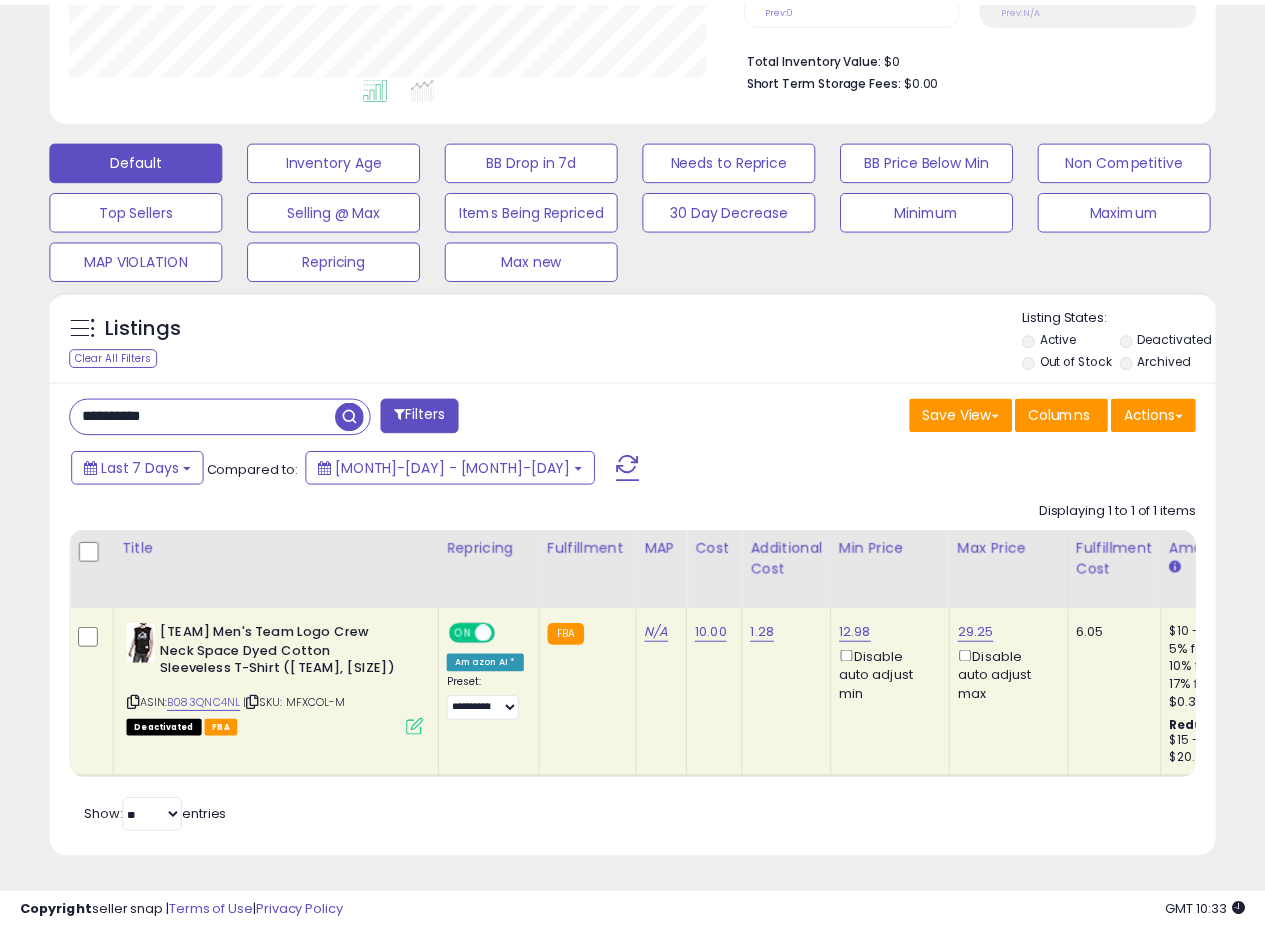 scroll, scrollTop: 410, scrollLeft: 674, axis: both 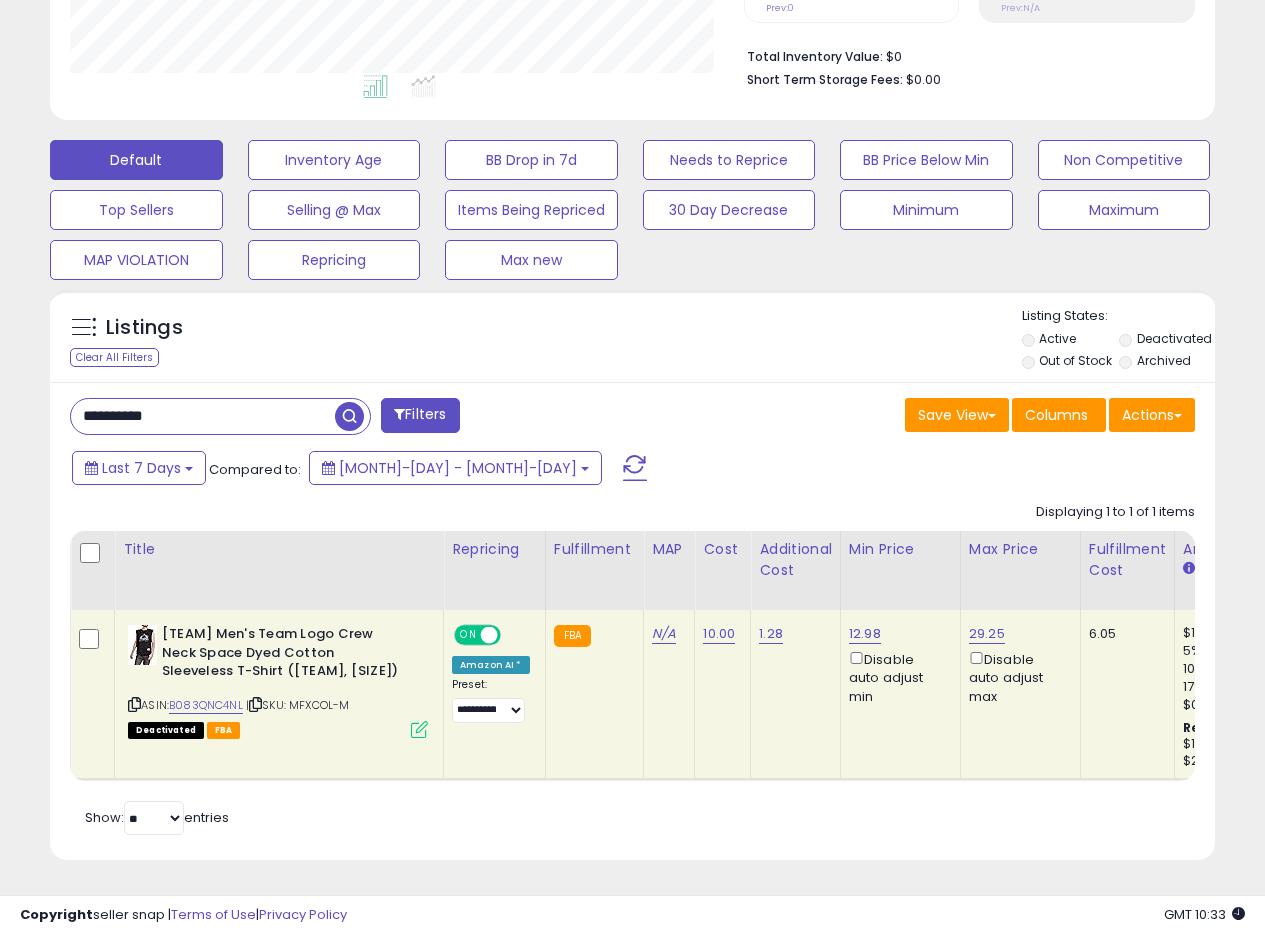 drag, startPoint x: 204, startPoint y: 395, endPoint x: 0, endPoint y: 383, distance: 204.35263 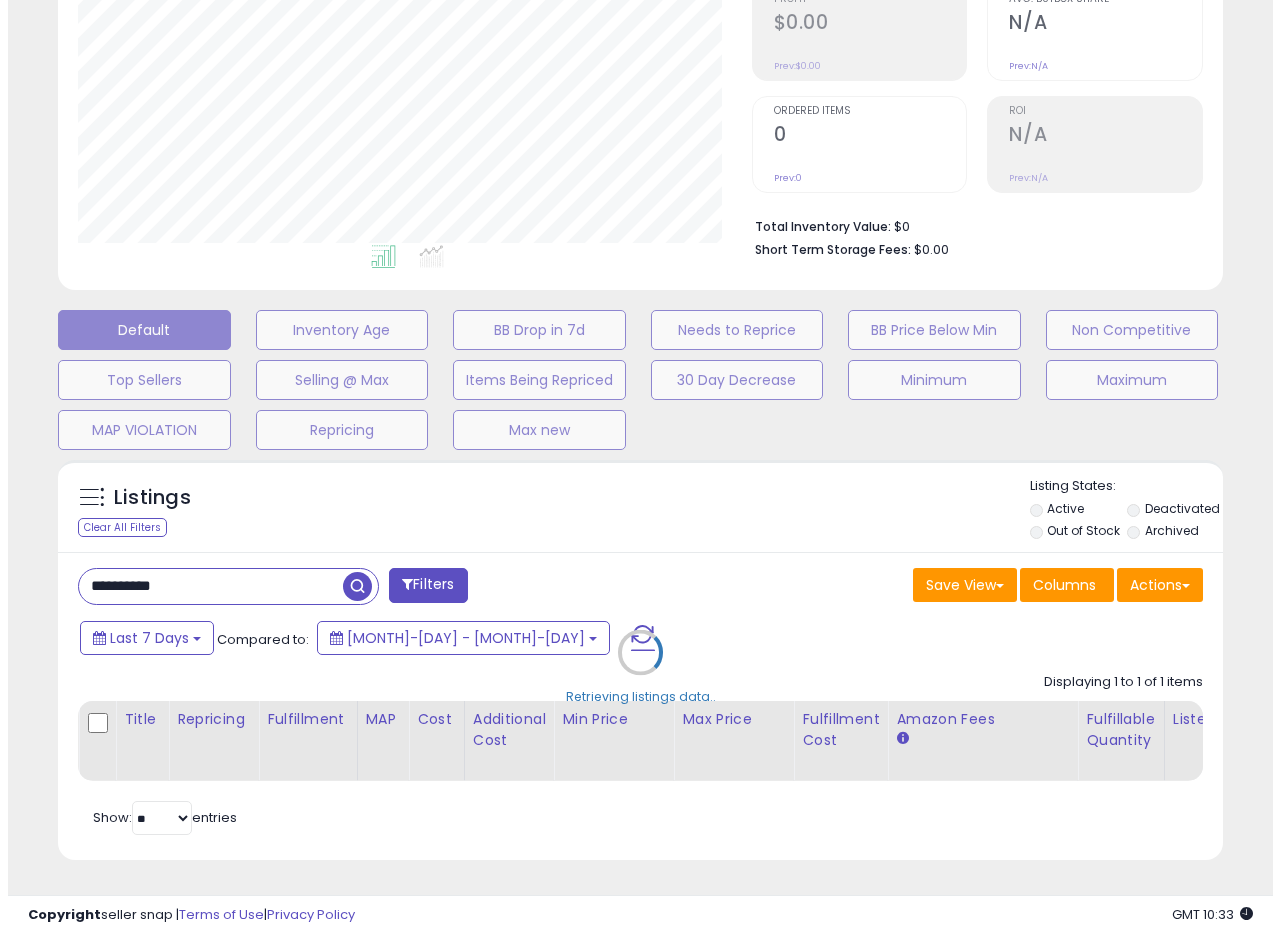 scroll, scrollTop: 335, scrollLeft: 0, axis: vertical 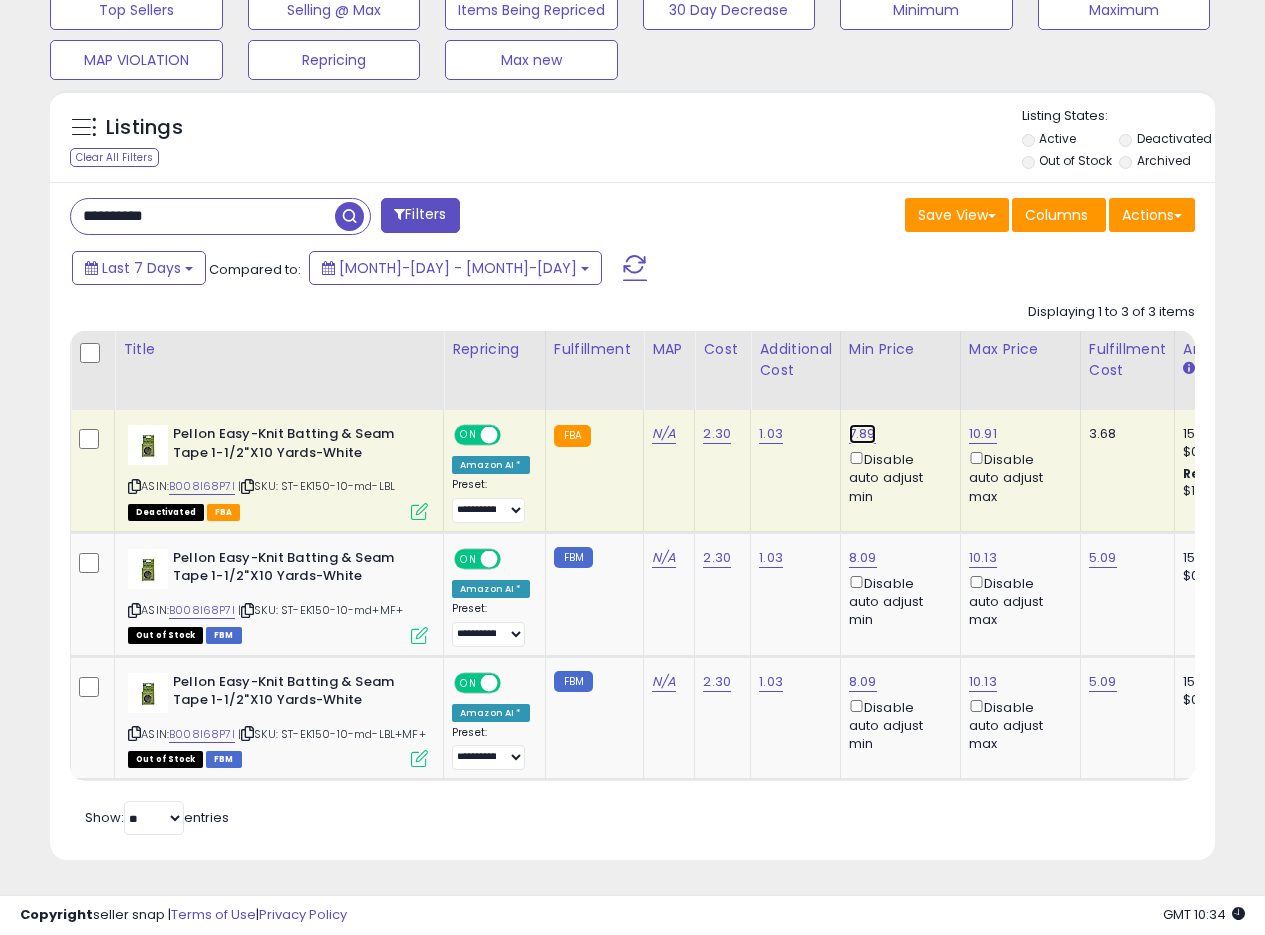 click on "7.89" at bounding box center (862, 434) 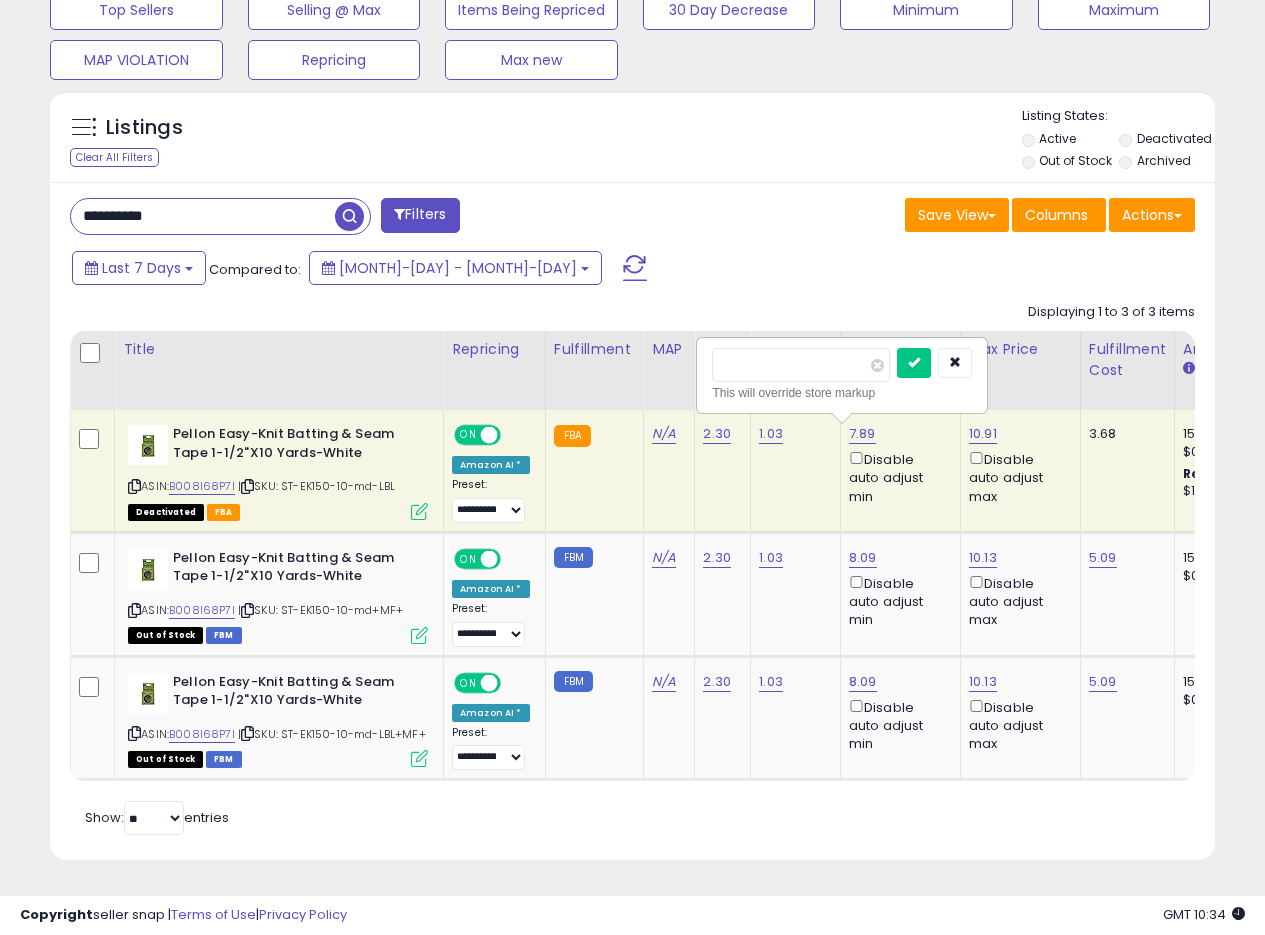 click on "****" at bounding box center [801, 365] 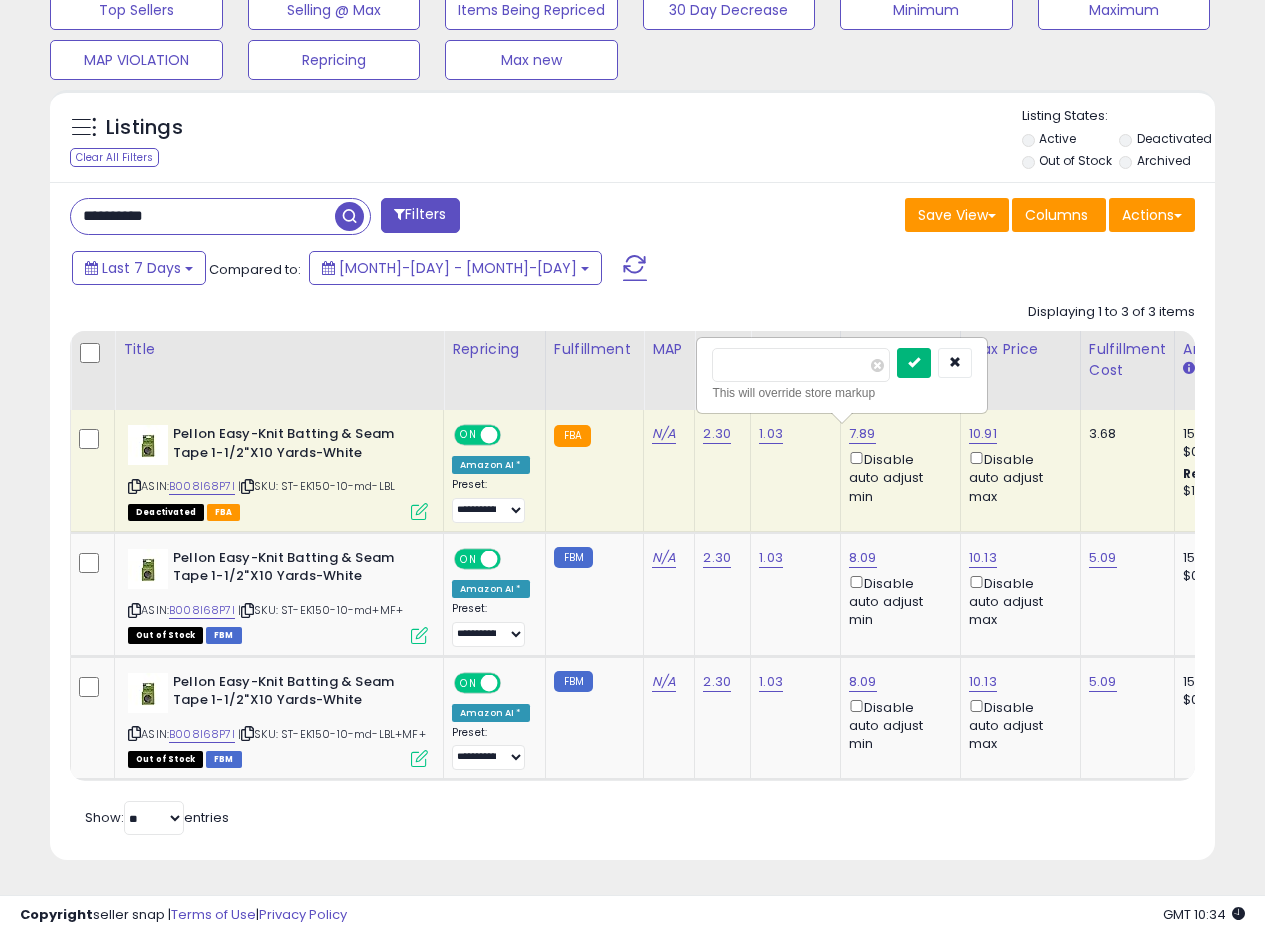 type on "****" 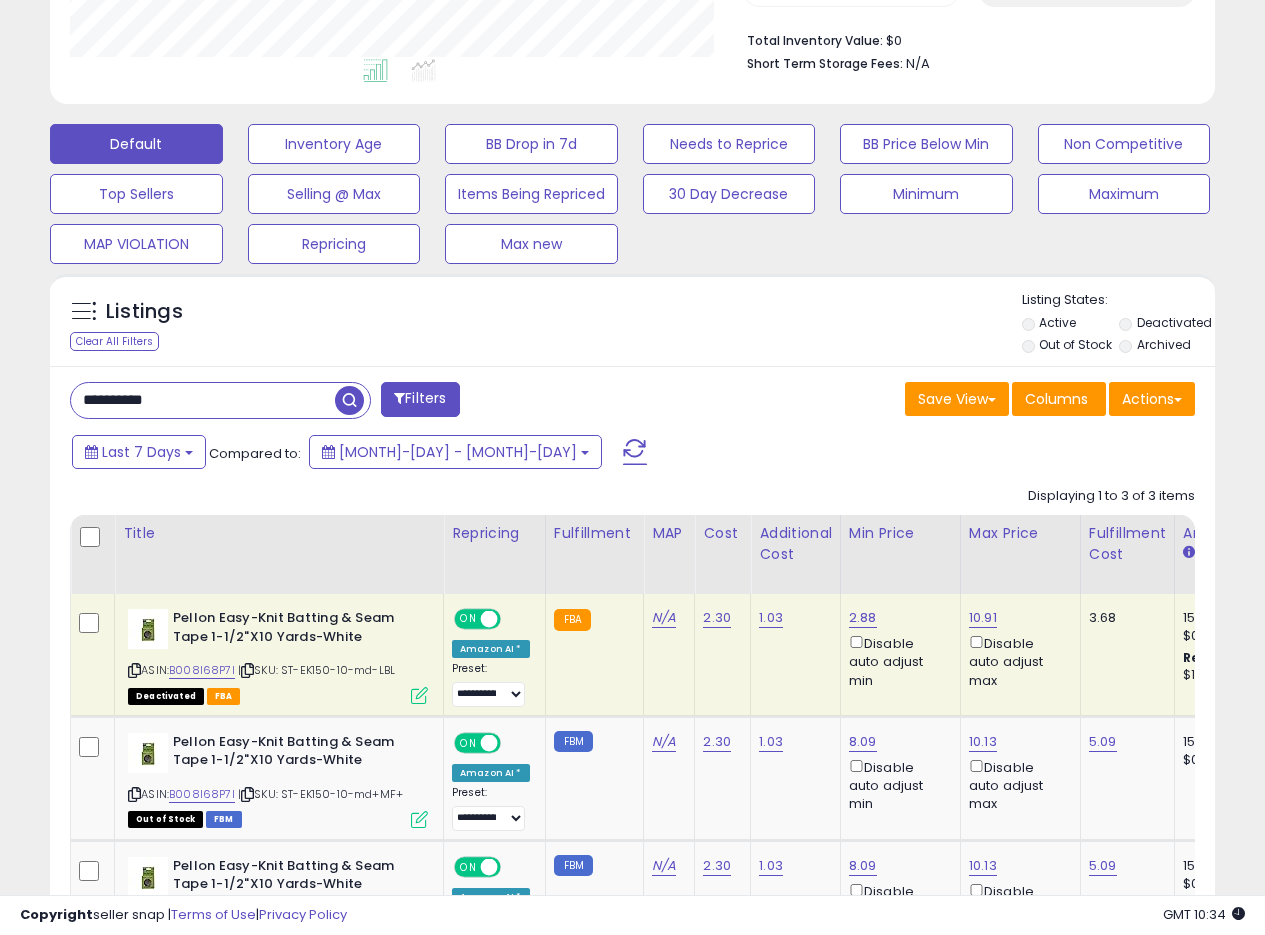 scroll, scrollTop: 505, scrollLeft: 0, axis: vertical 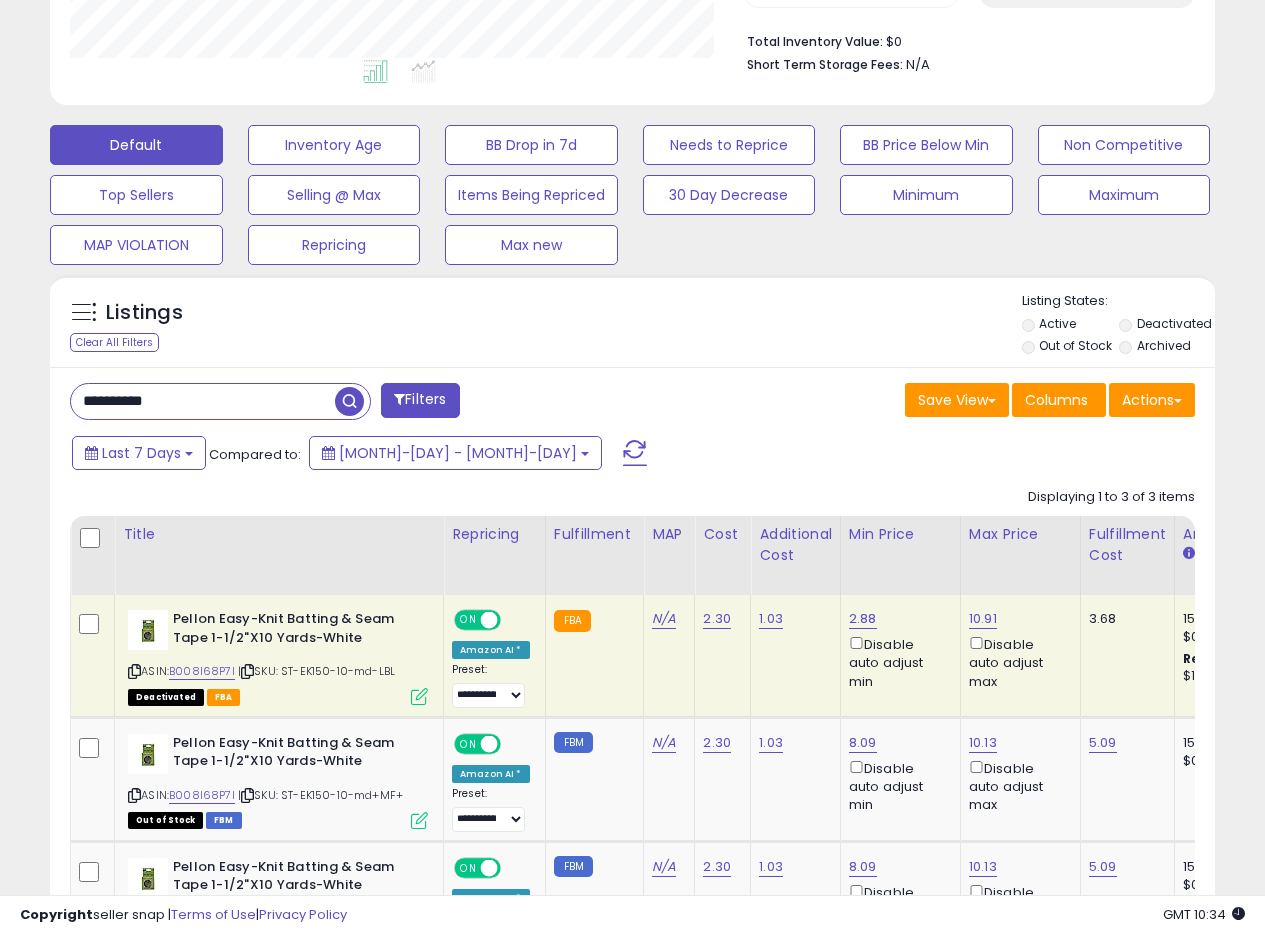 drag, startPoint x: 197, startPoint y: 402, endPoint x: 8, endPoint y: 407, distance: 189.06613 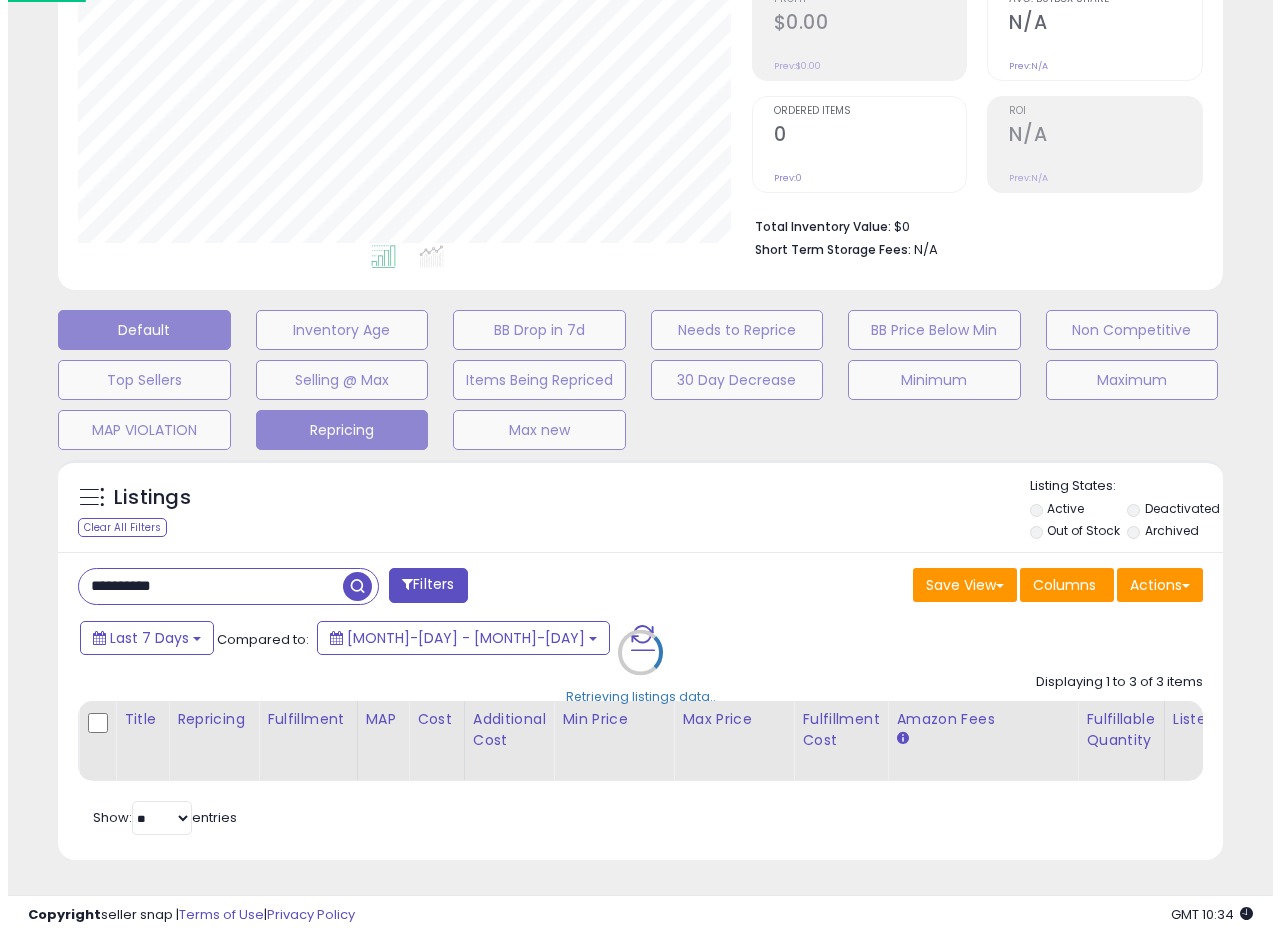 scroll, scrollTop: 335, scrollLeft: 0, axis: vertical 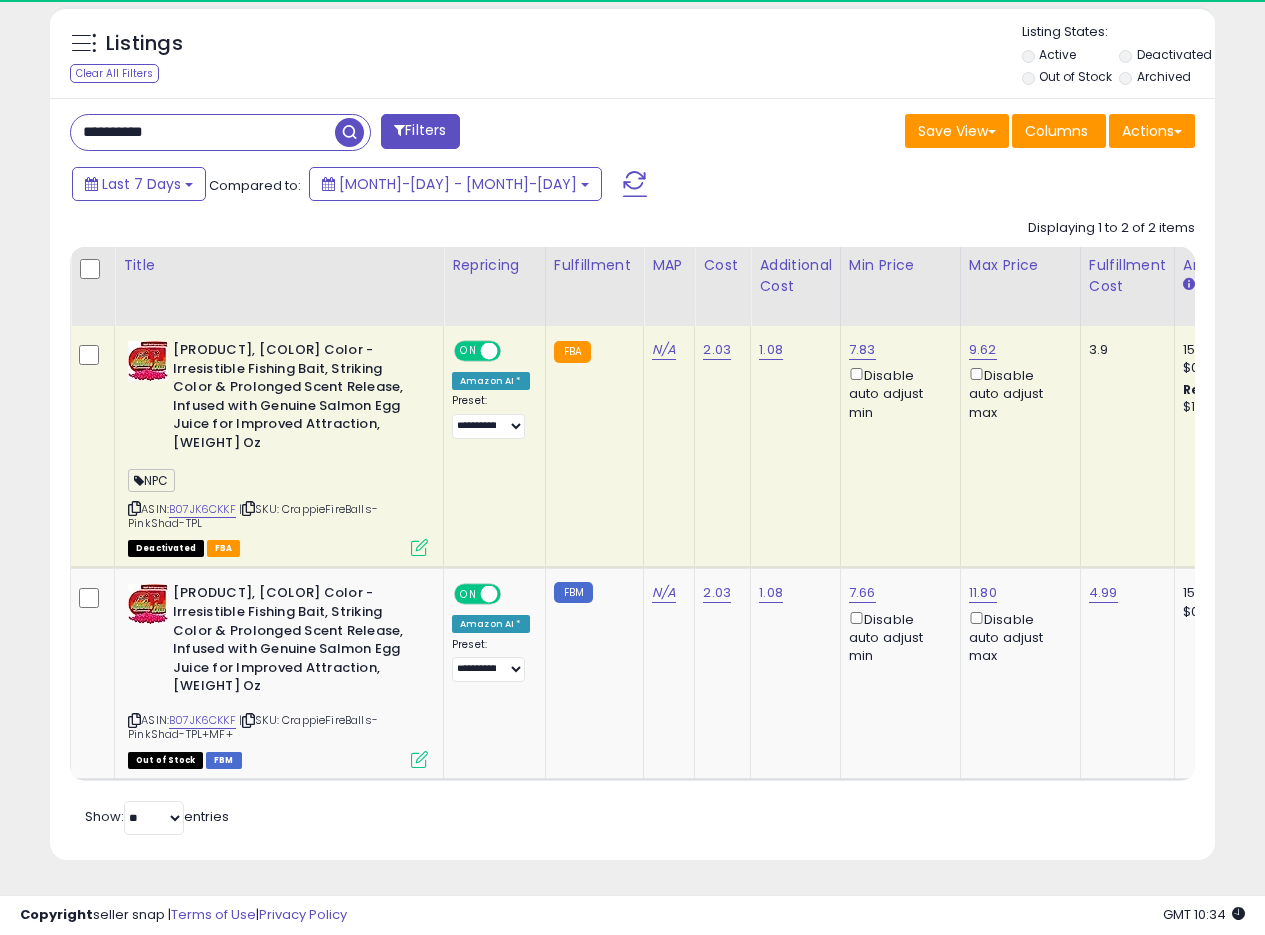 click on "N/A" 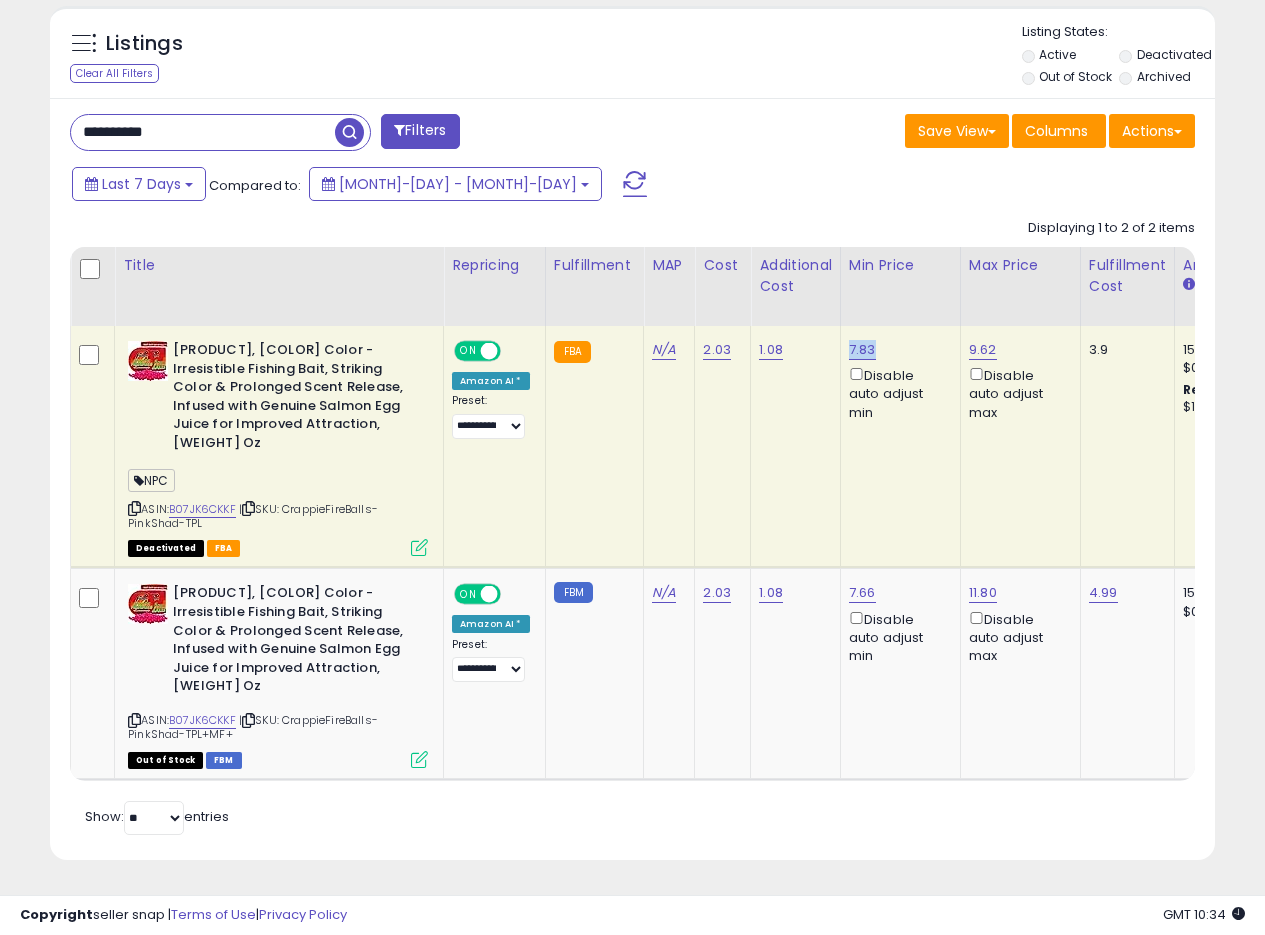 drag, startPoint x: 868, startPoint y: 332, endPoint x: 847, endPoint y: 334, distance: 21.095022 